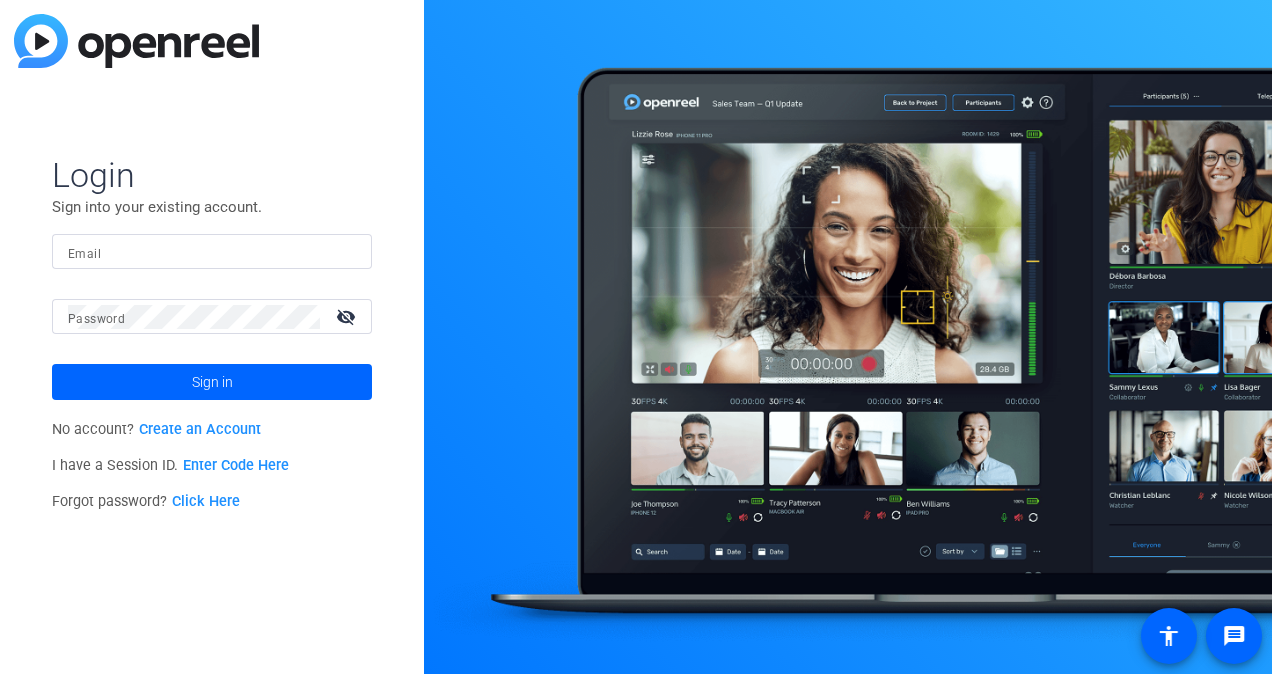 scroll, scrollTop: 0, scrollLeft: 0, axis: both 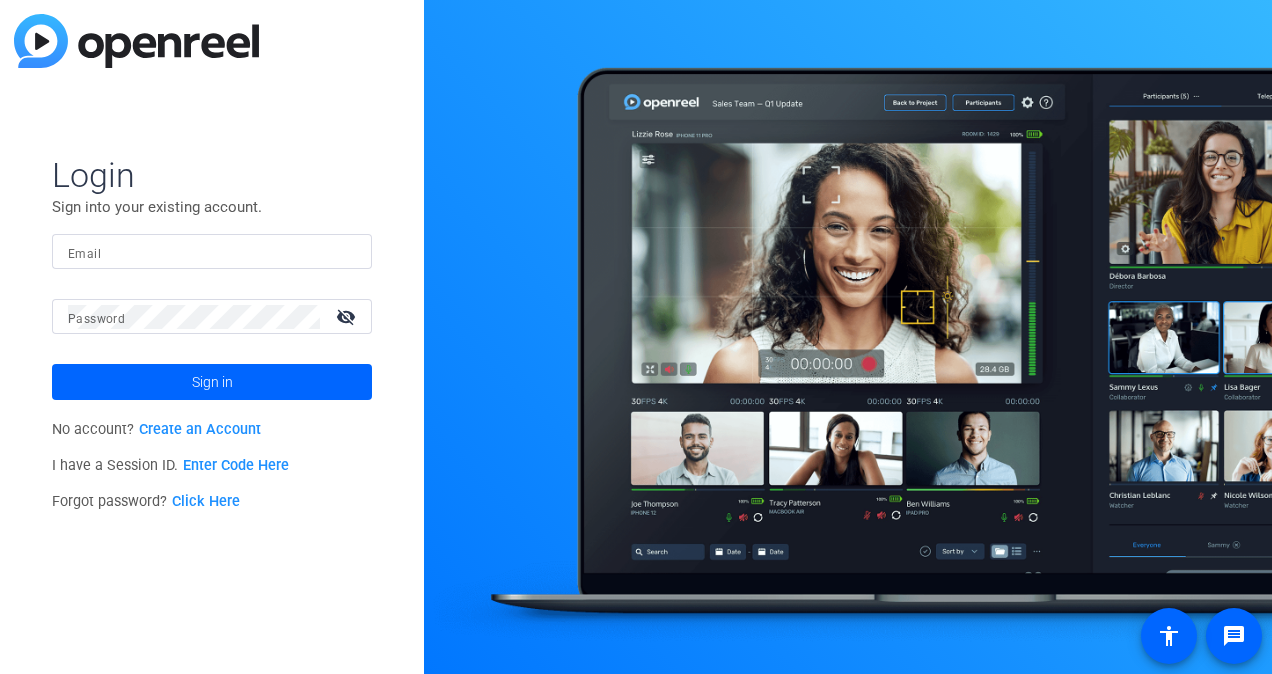 click on "Email" at bounding box center (212, 252) 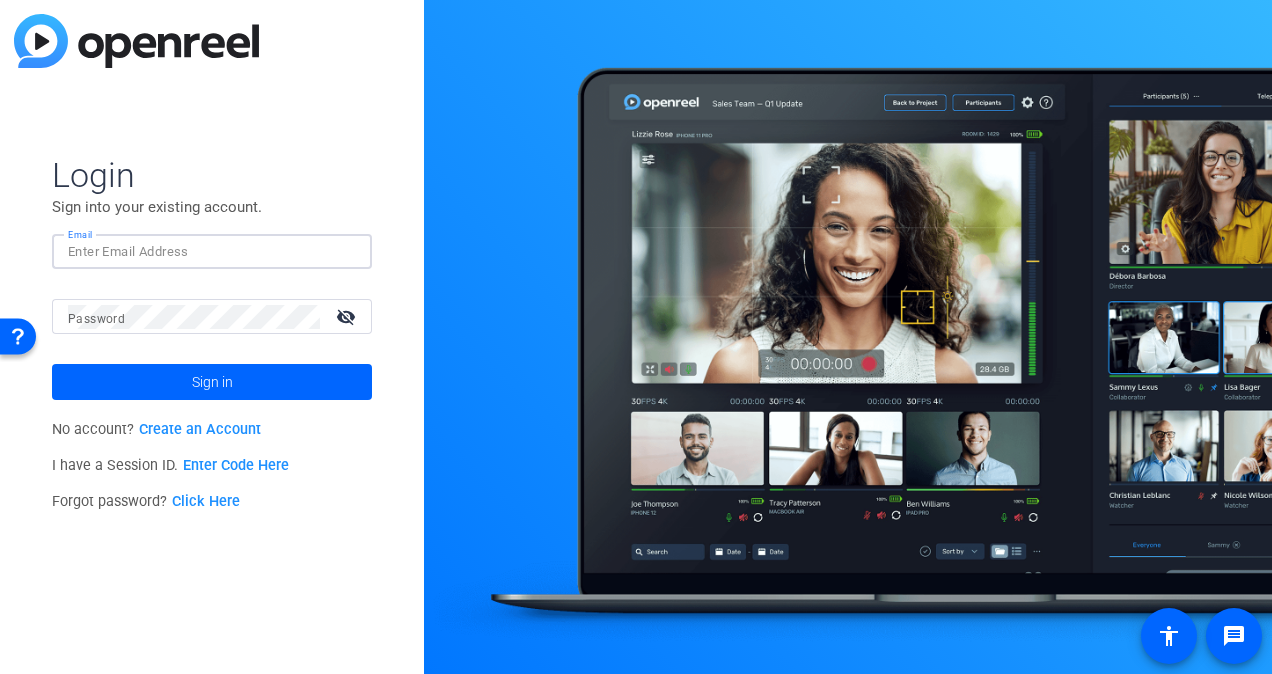 type on "[FIRST].[LAST]@[DOMAIN]" 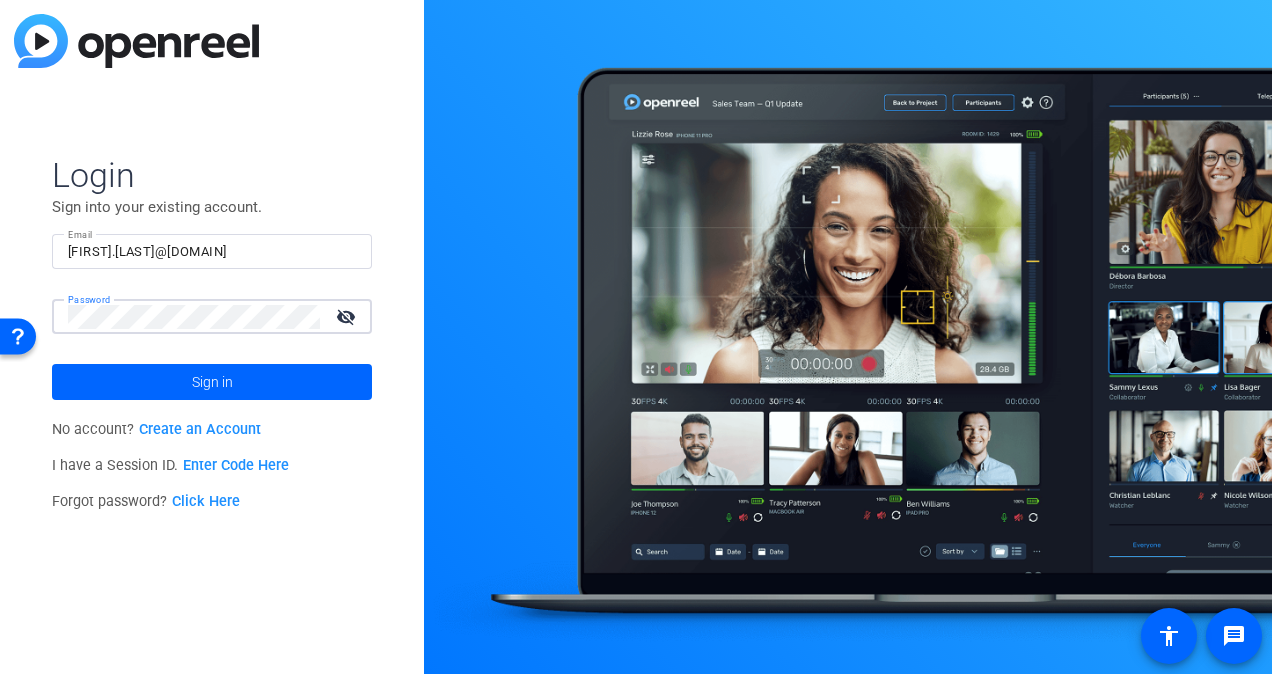 click on "Sign in" 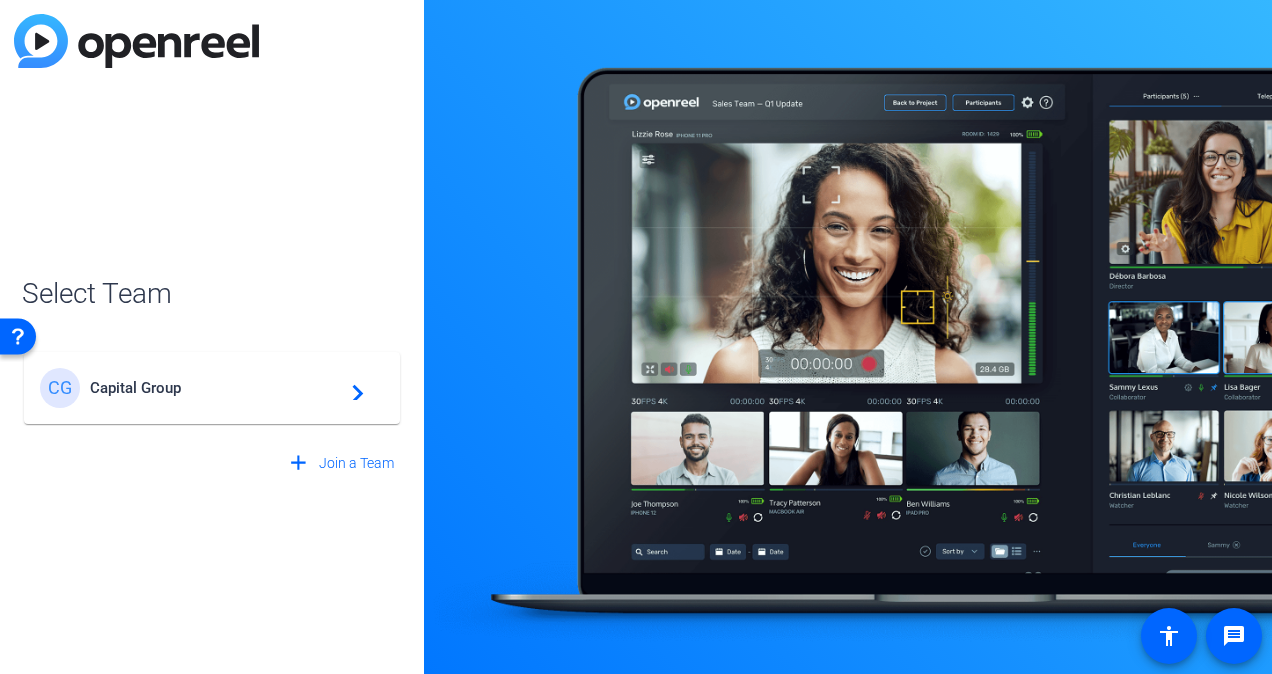 click on "CG Capital Group  navigate_next" 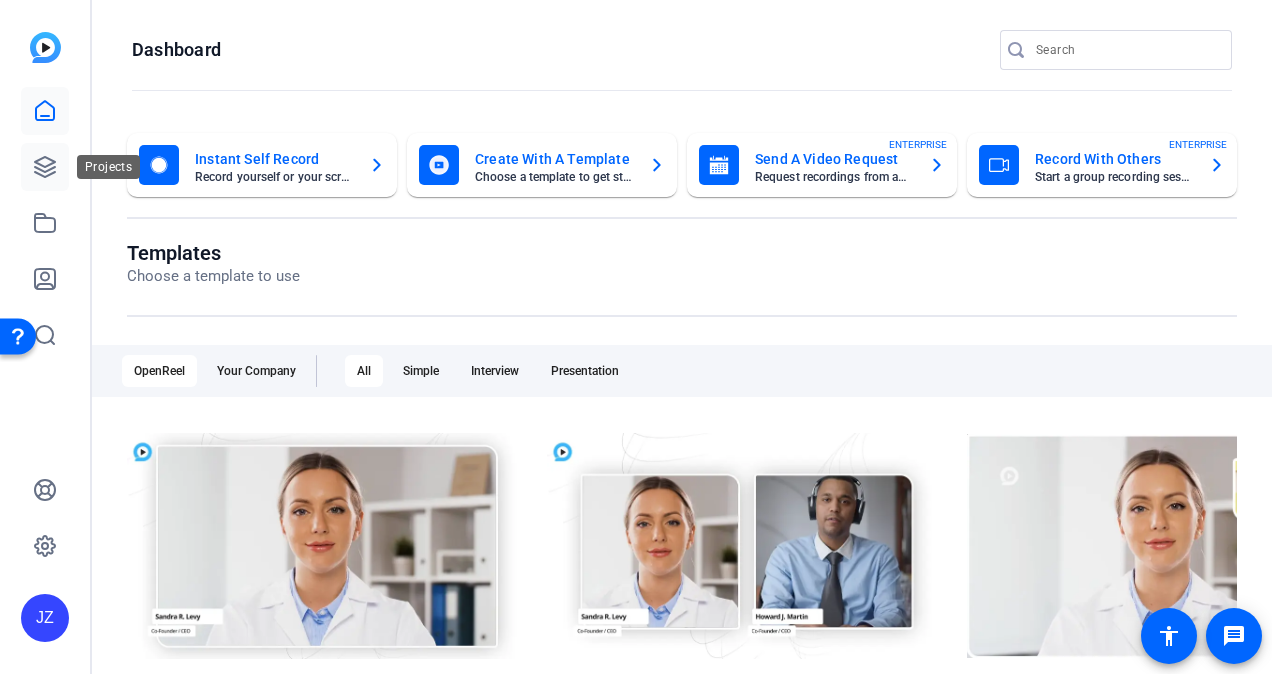 click 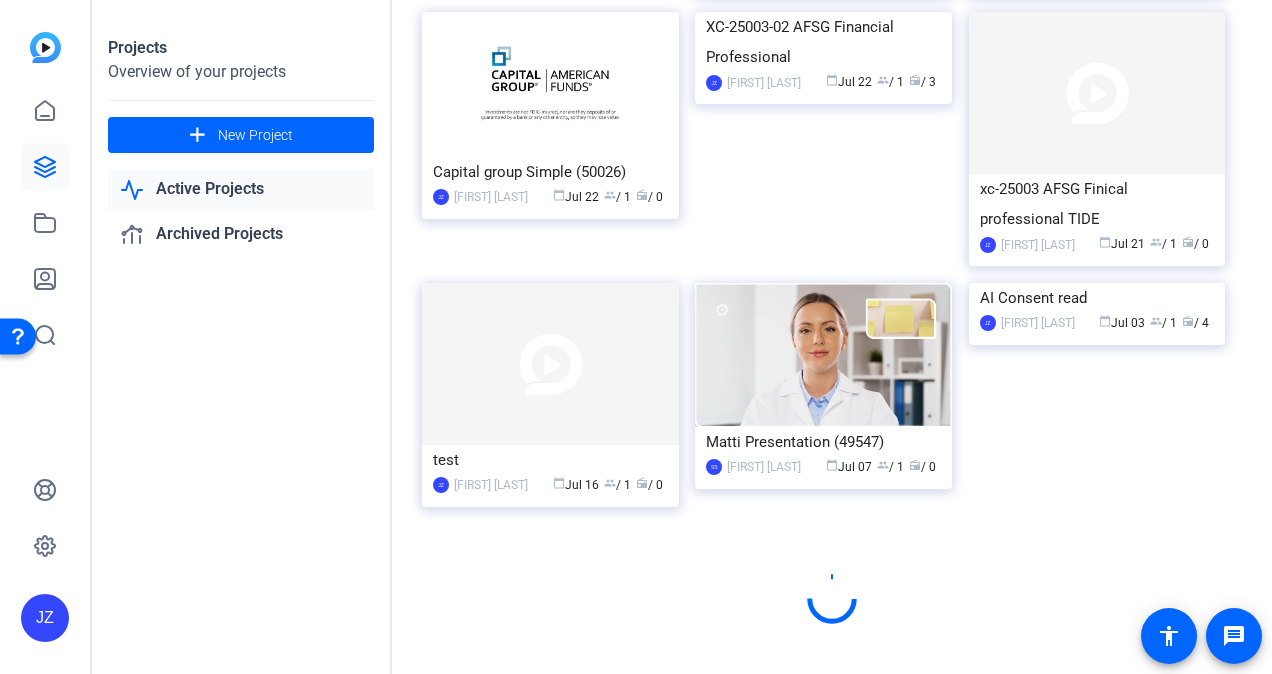 scroll, scrollTop: 1799, scrollLeft: 0, axis: vertical 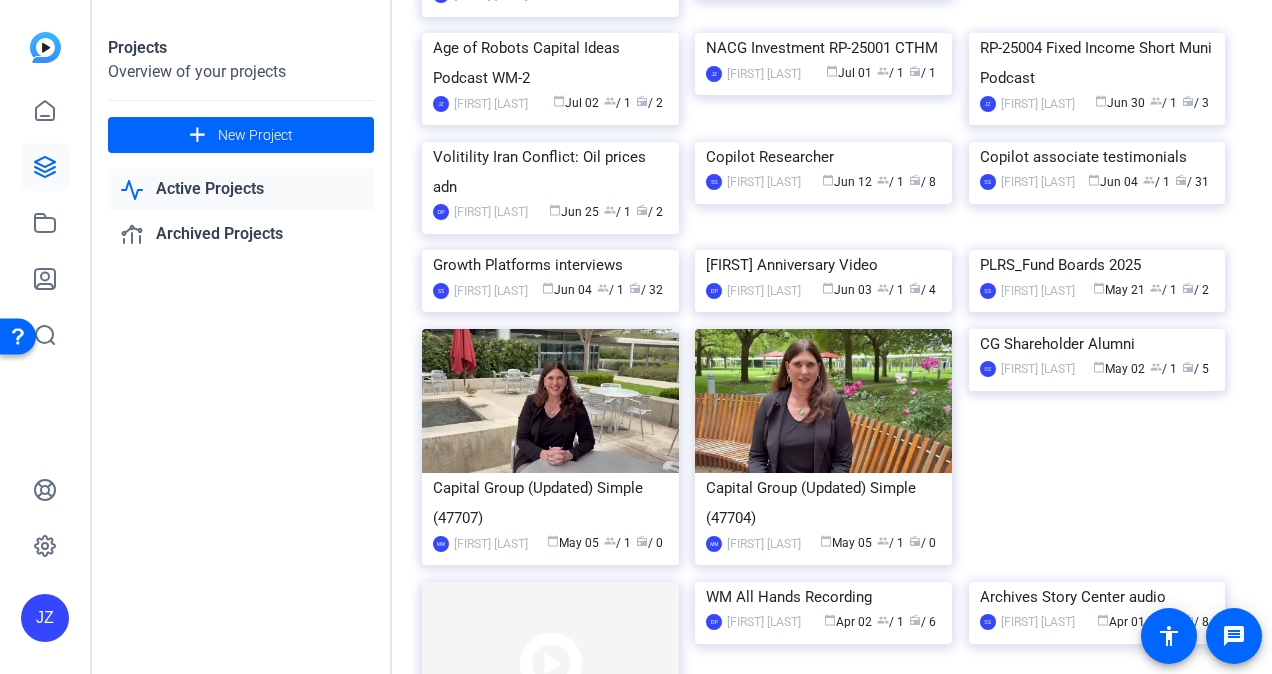 click on "AI Consent read" 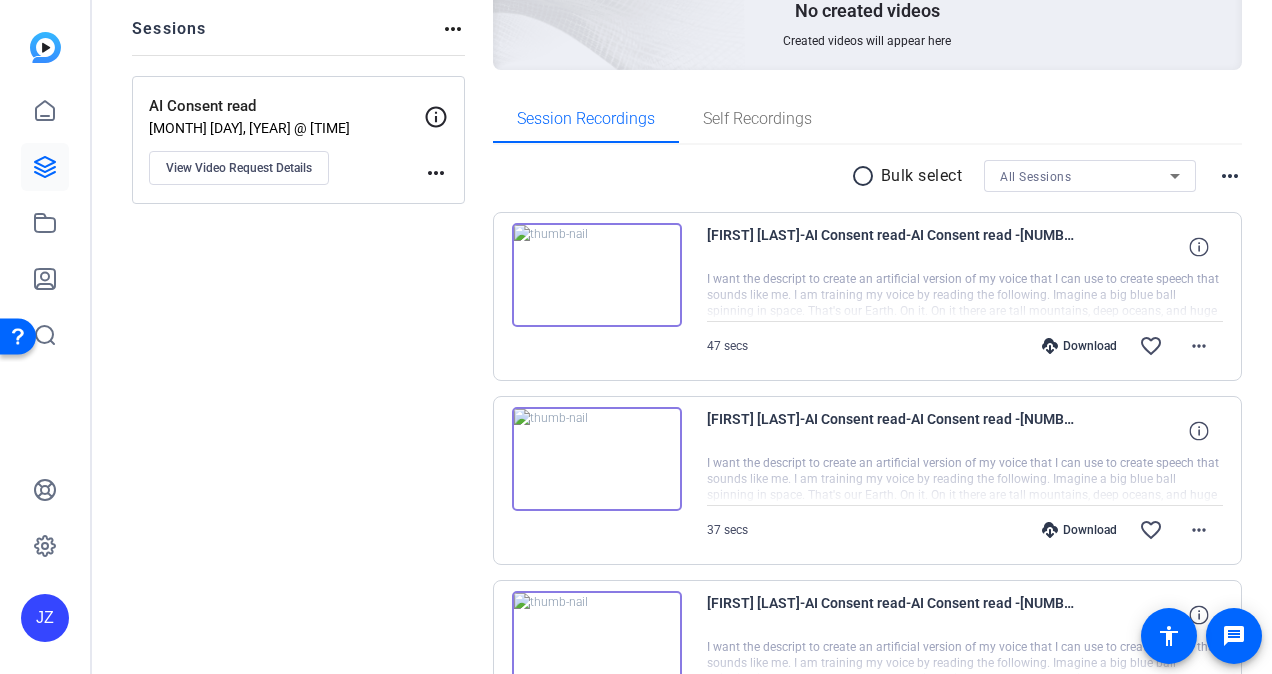 scroll, scrollTop: 239, scrollLeft: 0, axis: vertical 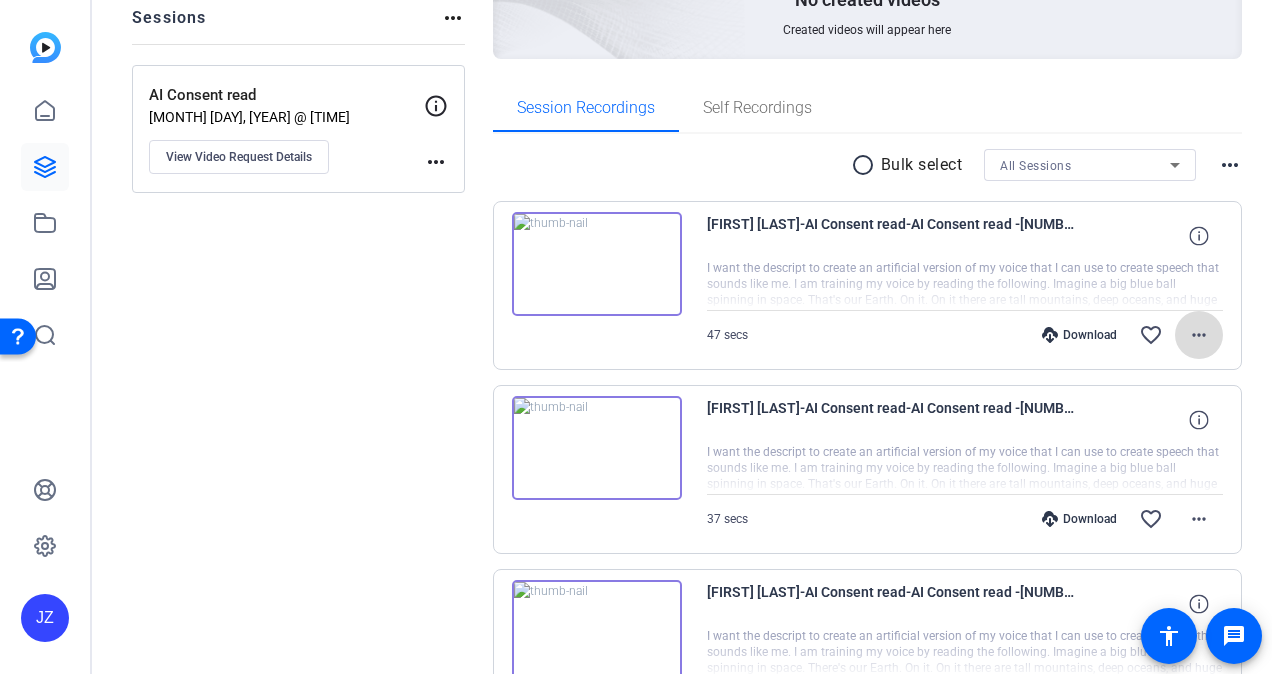 click on "more_horiz" at bounding box center [1199, 335] 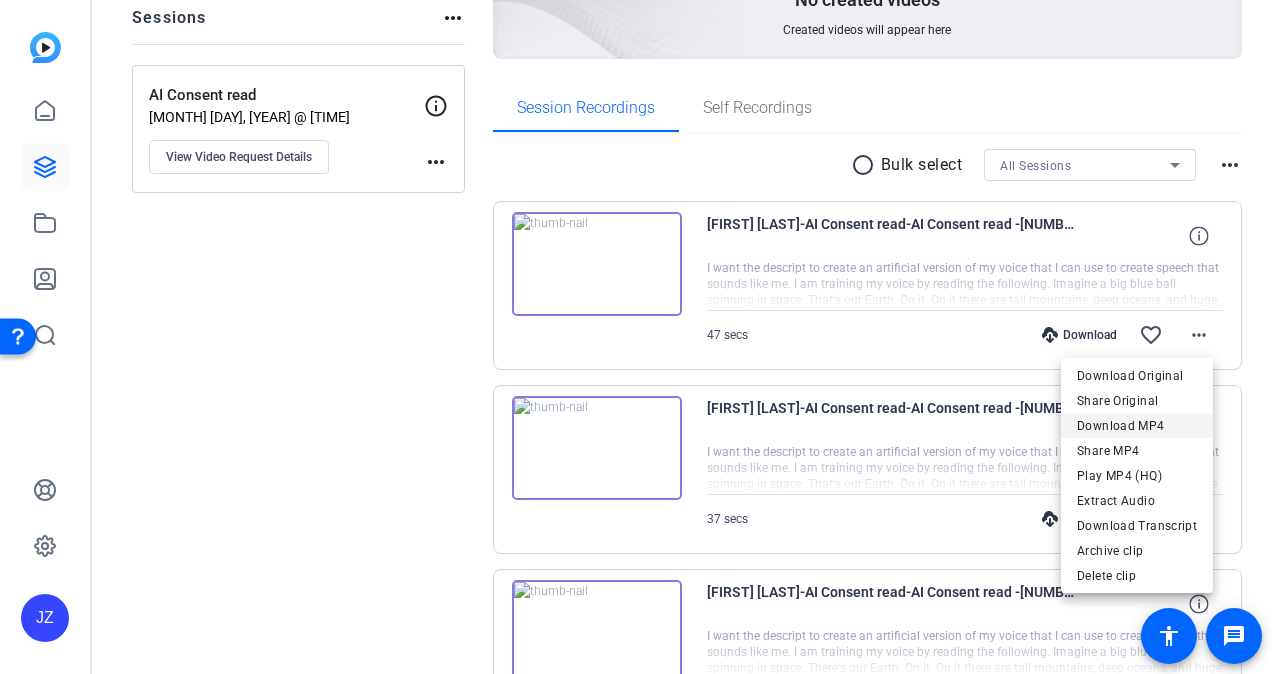 click on "Download MP4" at bounding box center (1137, 425) 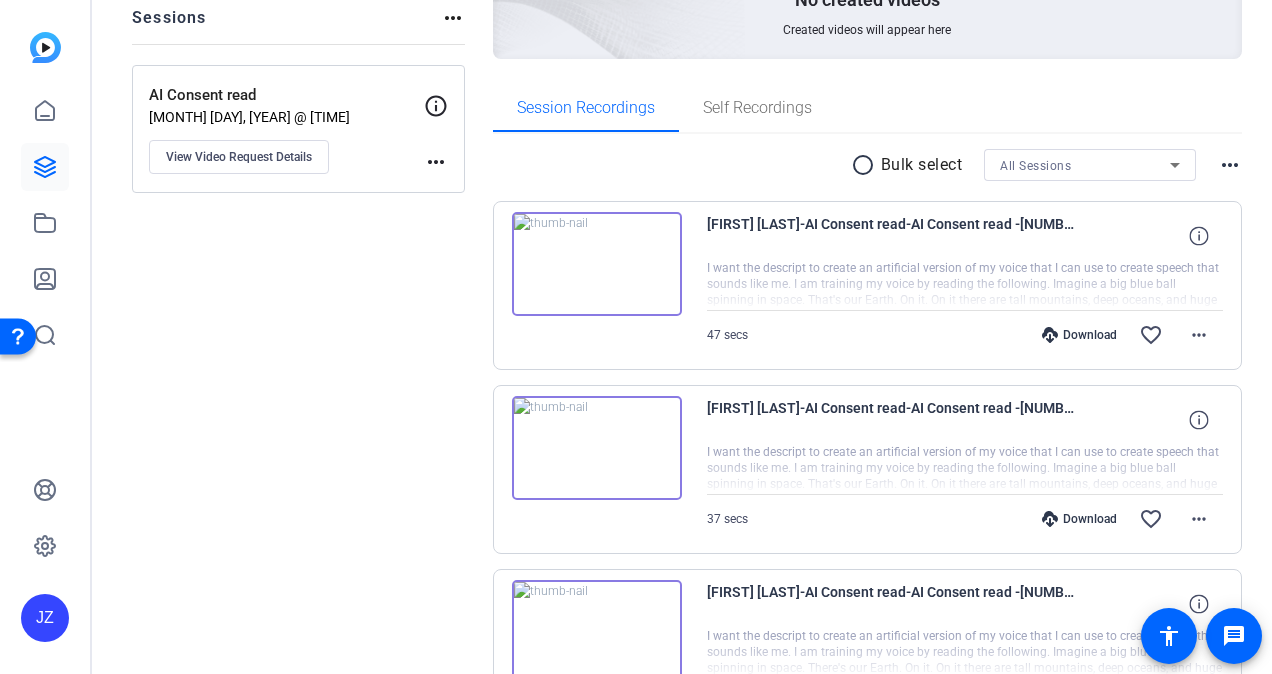 click on "Sessions
Scripts  Sessions more_horiz  AI Consent read    [MONTH] [DAY], [YEAR] @ [TIME]  View Video Request Details
more_horiz Created videos more_horiz No created videos Created videos will appear here Session Recordings Self Recordings radio_button_unchecked Bulk select All Sessions more_horiz
[FIRST] [LAST]-AI Consent read-AI Consent read -[NUMBER]-webcam
I want the descript to create an artificial version of my voice that I can use to create speech that sounds like me. I am training my voice by reading the following. Imagine a big blue ball spinning in space. That's our Earth. On it. On it there are tall mountains, deep oceans, and huge forests with animals in cities. People talk, play, and work. We all have different voices. Some people speak softly, while others are loud. Every day we tell stories, ask questions, and share jokes.  47 secs
Download  favorite_border more_horiz
37 secs" 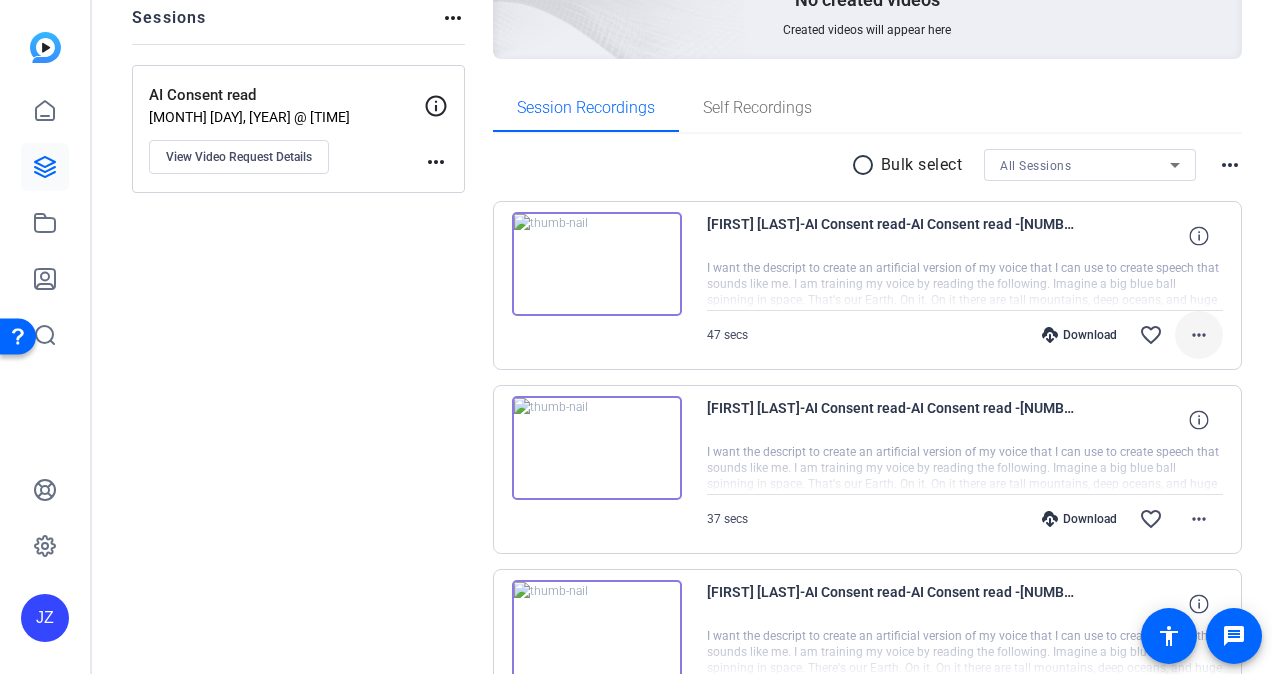 click on "more_horiz" at bounding box center [1199, 335] 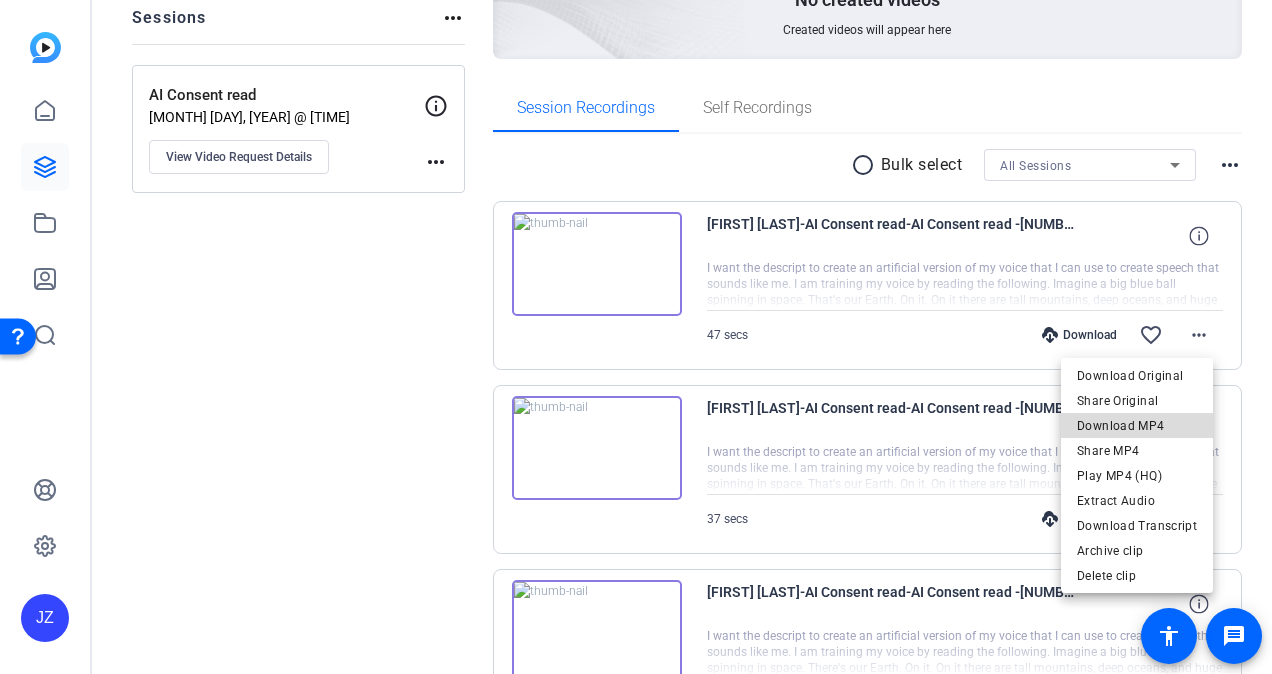 click on "Download MP4" at bounding box center (1137, 425) 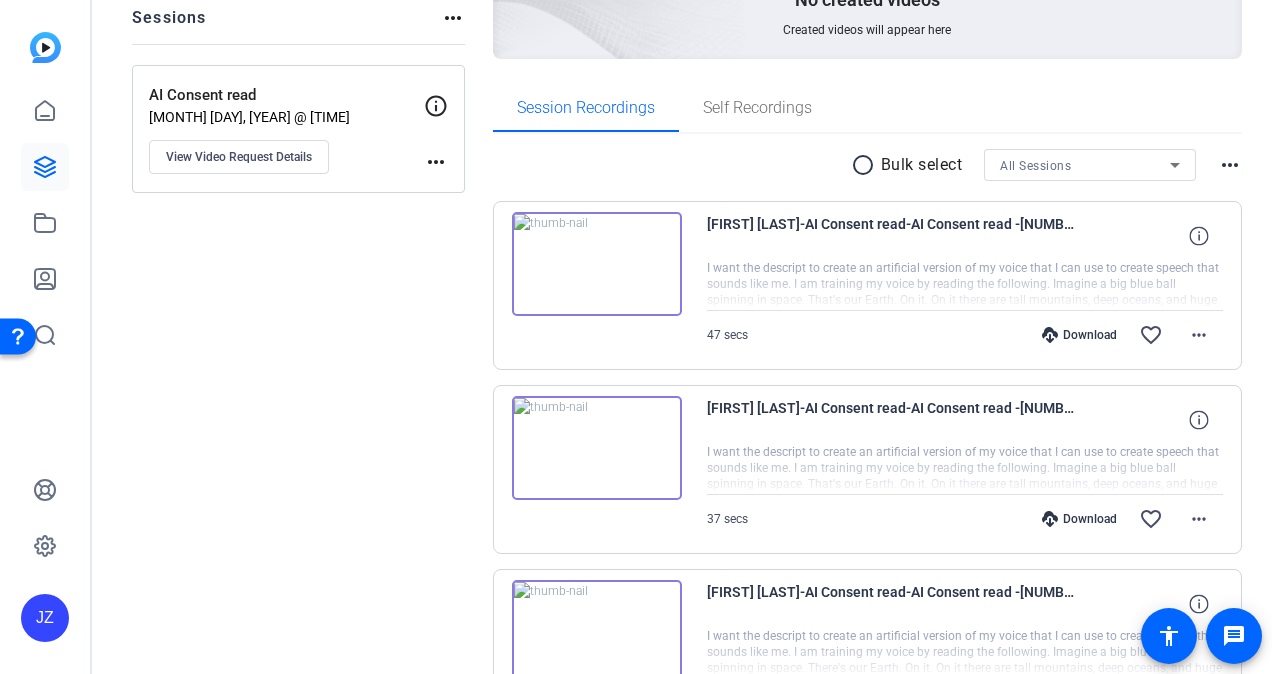 click on "Sessions
Scripts  Sessions more_horiz  AI Consent read    [MONTH] [DAY], [YEAR] @ [TIME]  View Video Request Details
more_horiz Created videos more_horiz No created videos Created videos will appear here Session Recordings Self Recordings radio_button_unchecked Bulk select All Sessions more_horiz
[FIRST] [LAST]-AI Consent read-AI Consent read -[NUMBER]-webcam
I want the descript to create an artificial version of my voice that I can use to create speech that sounds like me. I am training my voice by reading the following. Imagine a big blue ball spinning in space. That's our Earth. On it. On it there are tall mountains, deep oceans, and huge forests with animals in cities. People talk, play, and work. We all have different voices. Some people speak softly, while others are loud. Every day we tell stories, ask questions, and share jokes.  47 secs
Download  favorite_border more_horiz
37 secs" 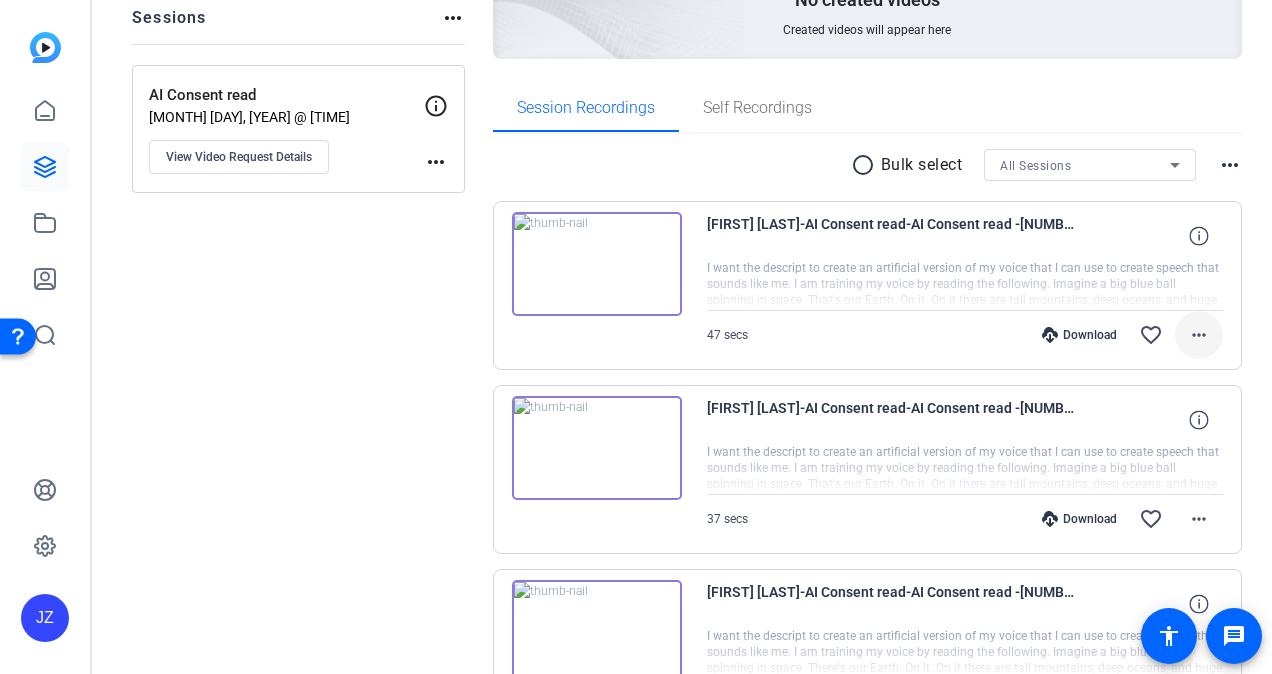 click on "more_horiz" at bounding box center [1199, 335] 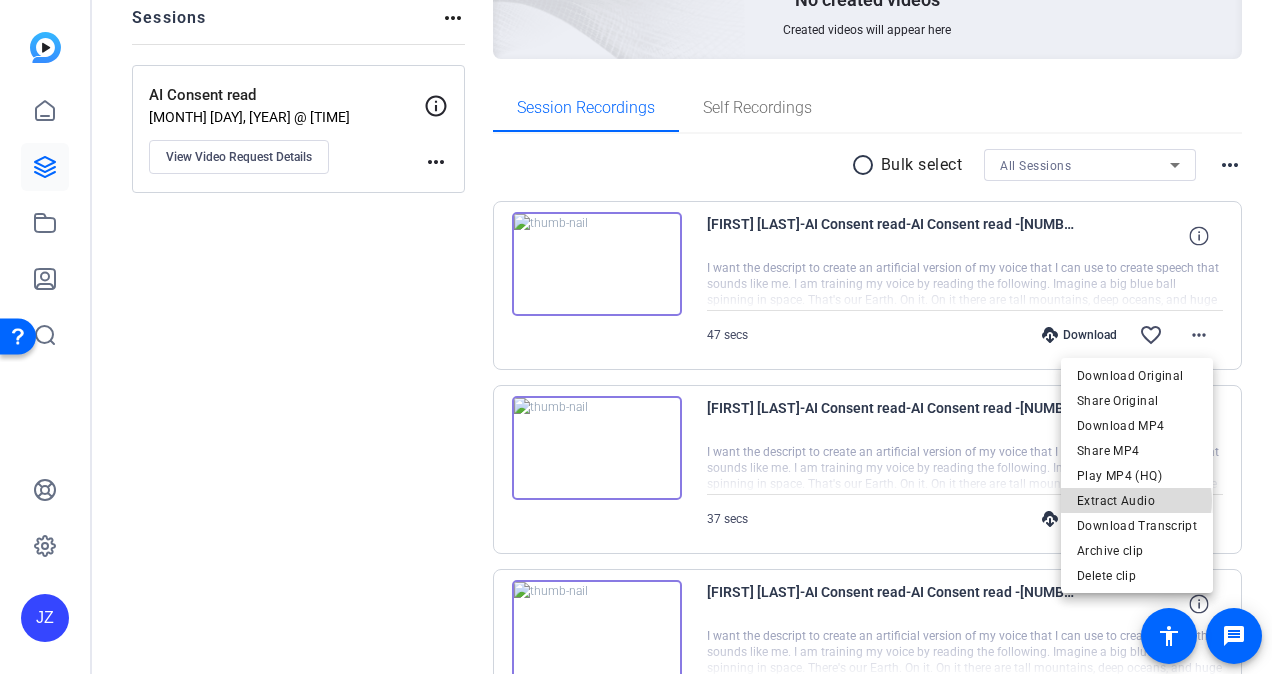 click on "Extract Audio" at bounding box center [1137, 500] 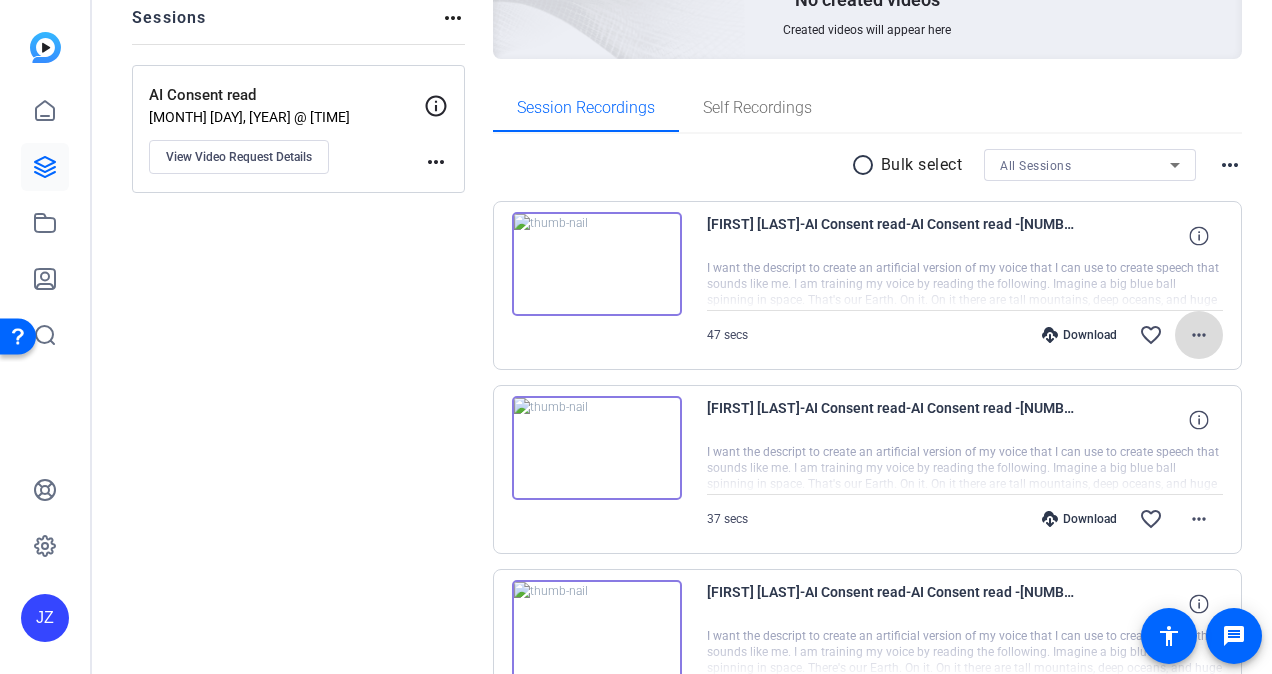 click on "more_horiz" at bounding box center [1199, 335] 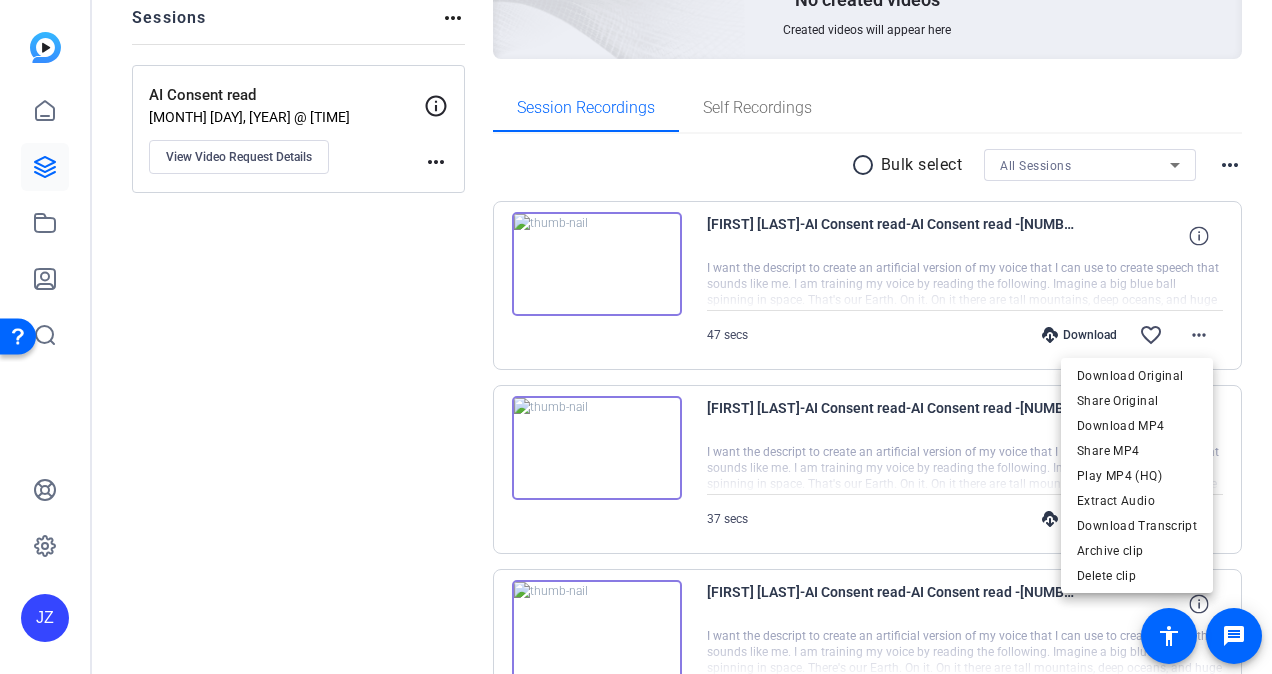 click at bounding box center [636, 337] 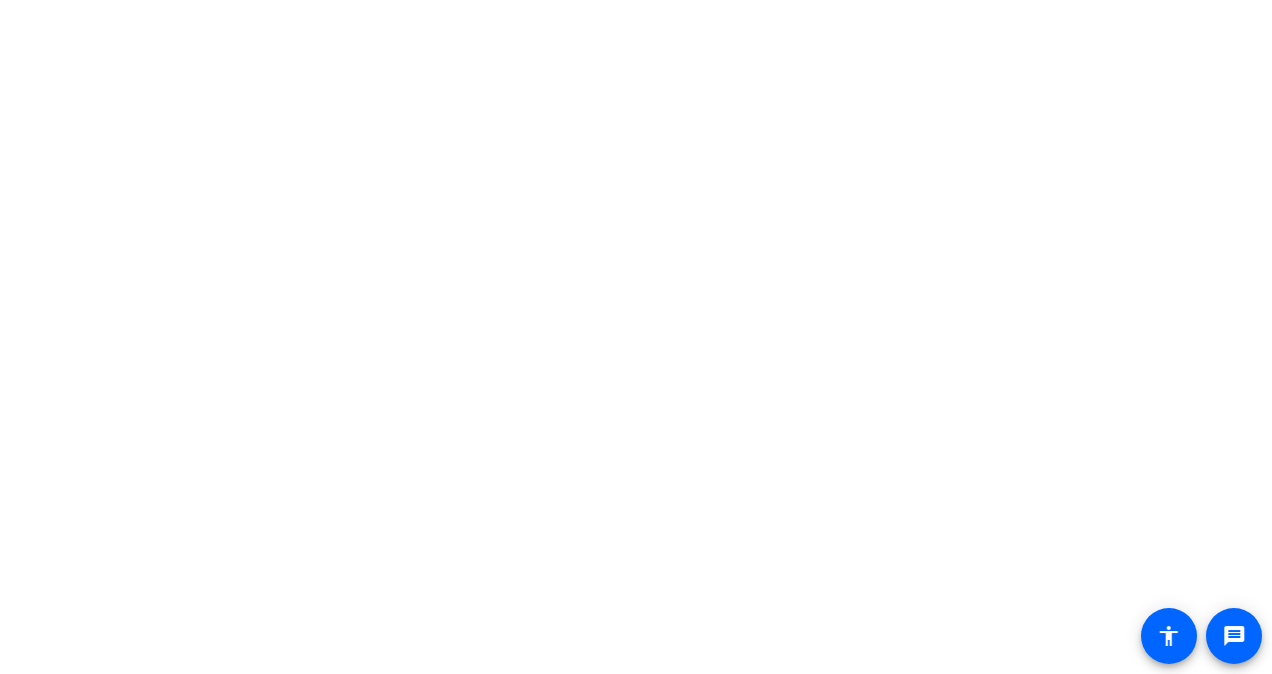 scroll, scrollTop: 0, scrollLeft: 0, axis: both 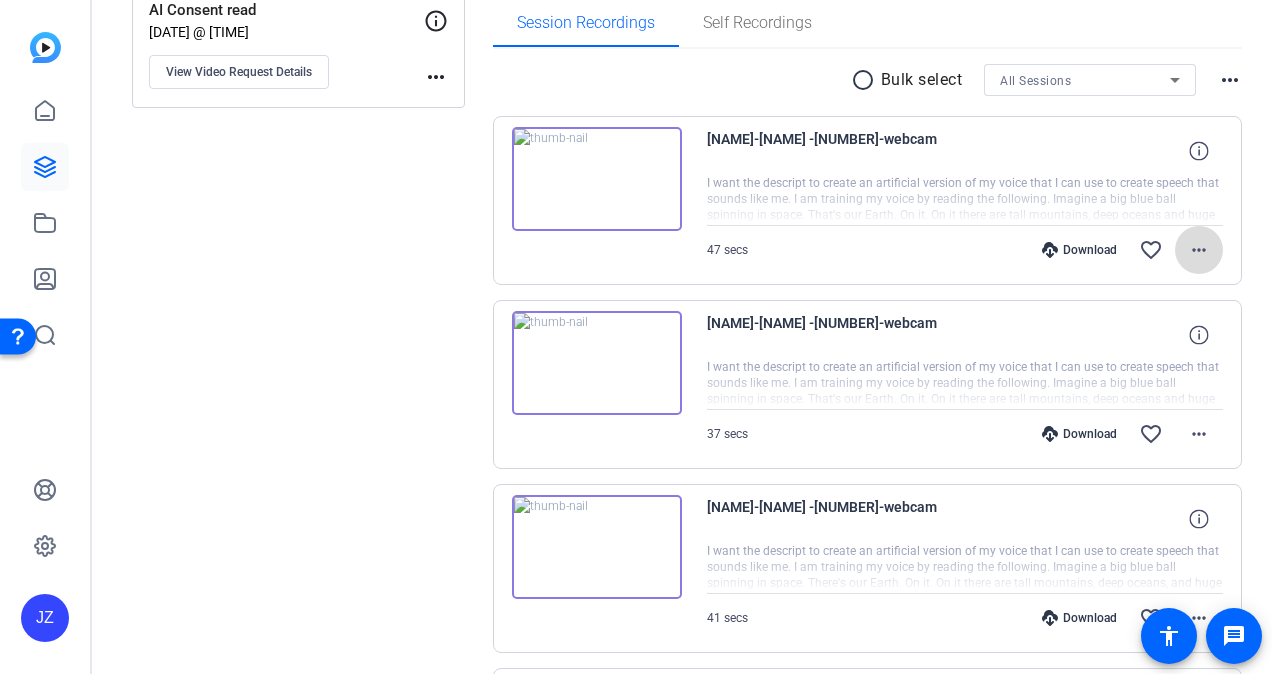 click on "more_horiz" at bounding box center [1199, 250] 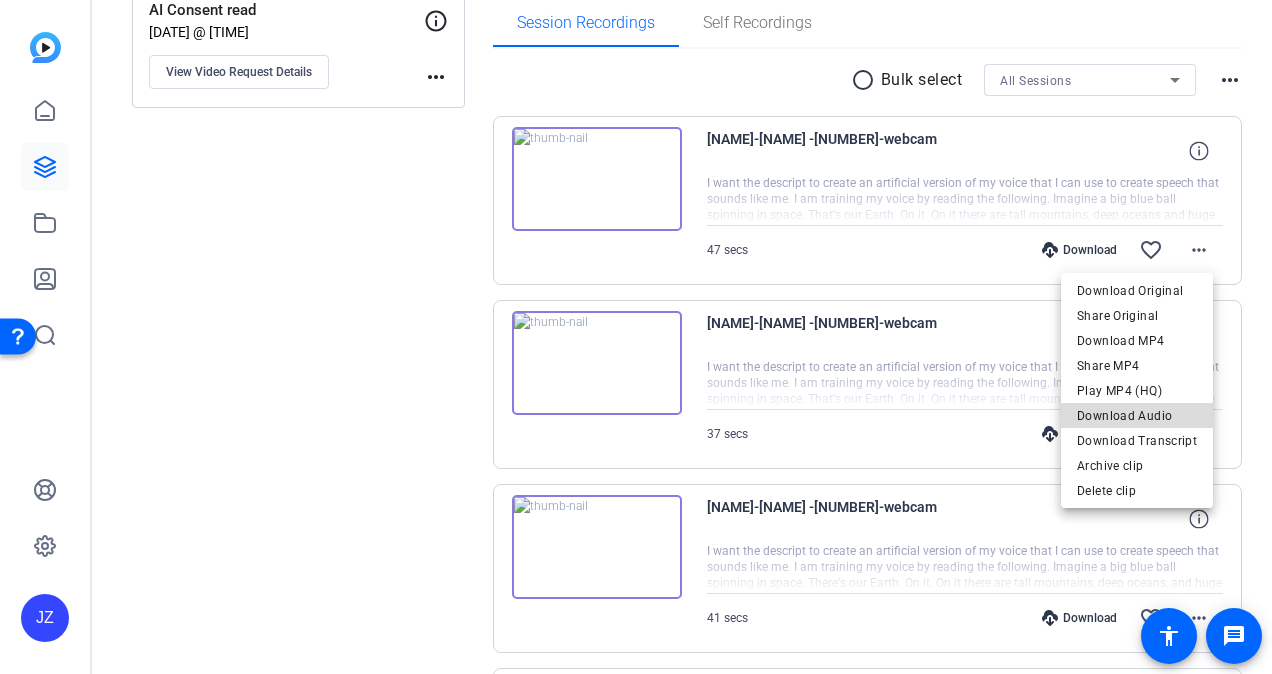 click on "Download Audio" at bounding box center (1137, 416) 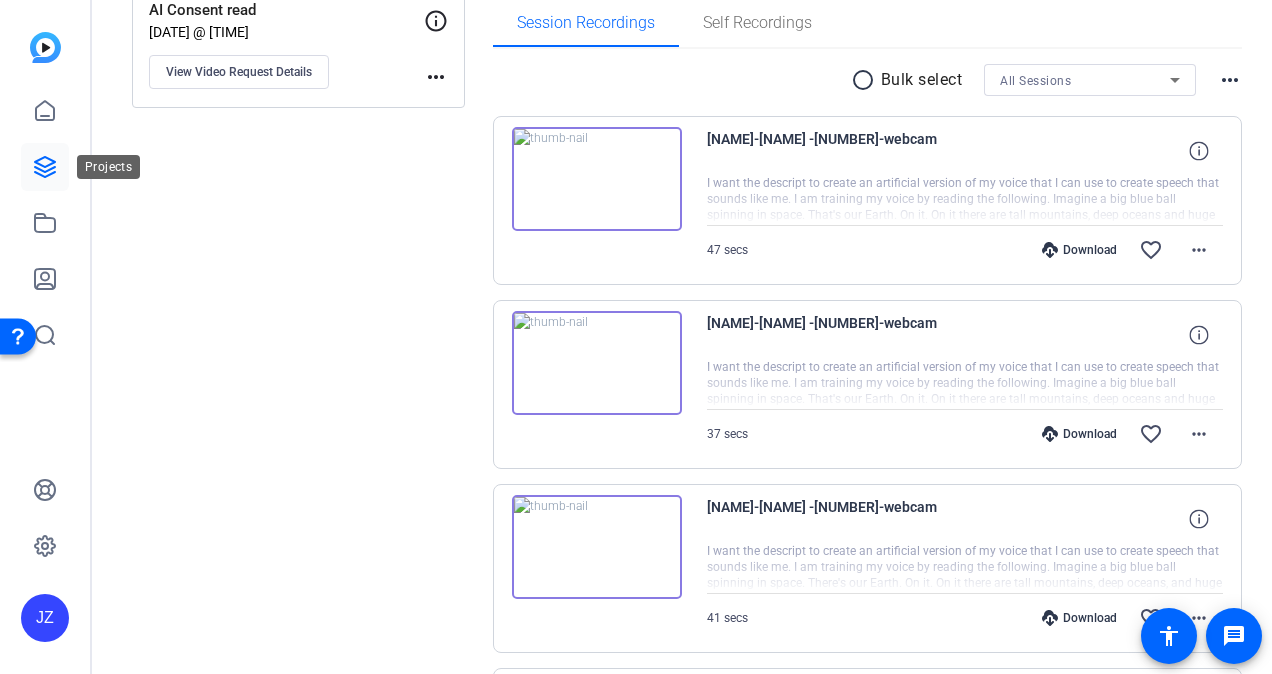 click 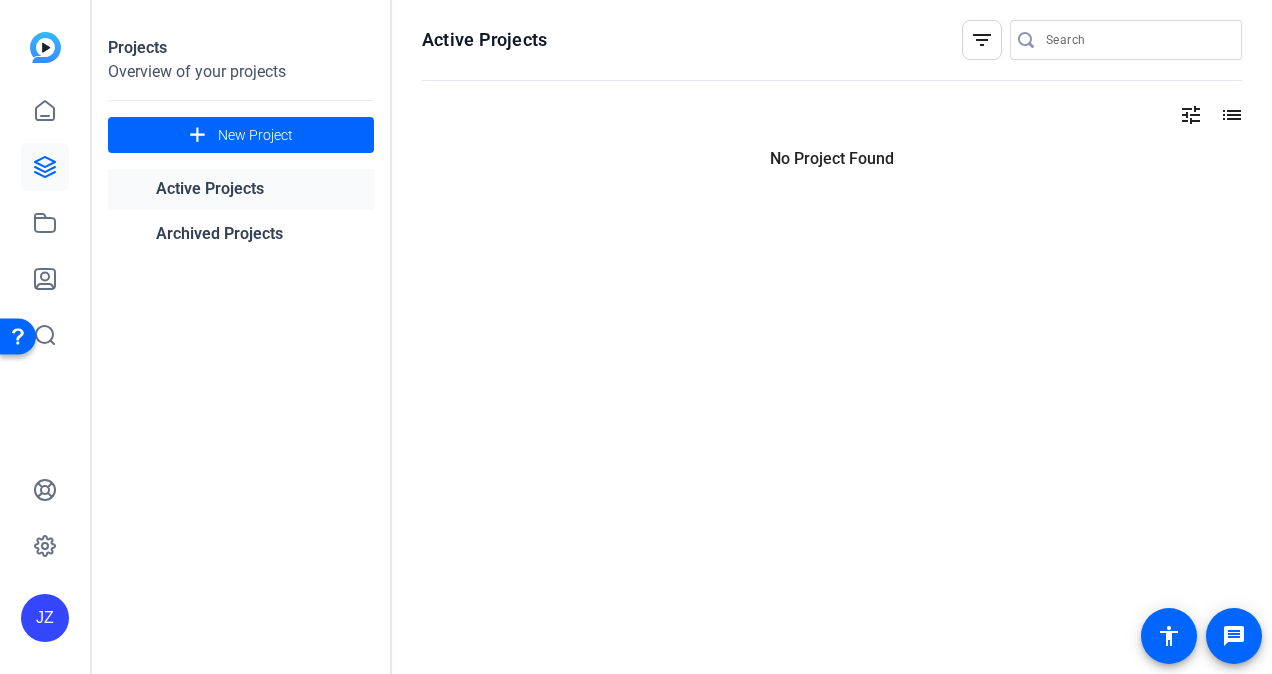 scroll, scrollTop: 0, scrollLeft: 0, axis: both 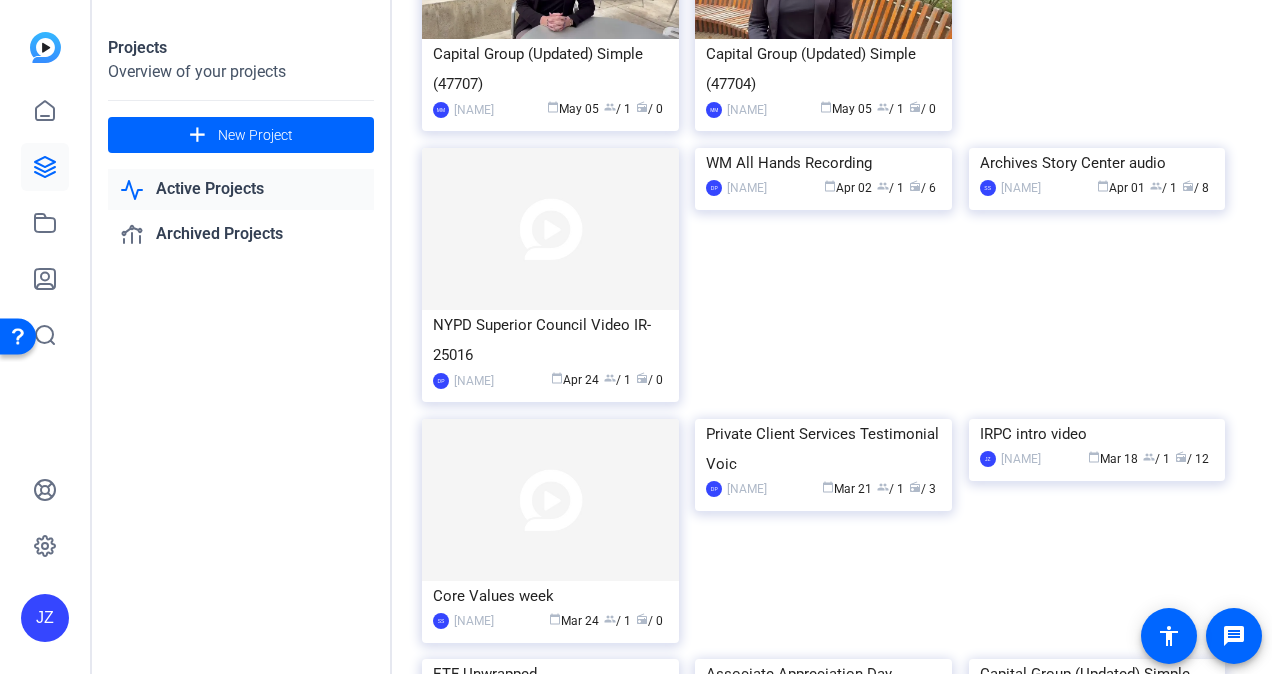 click on "RP-25004 Fixed Income Short Muni Podcast" 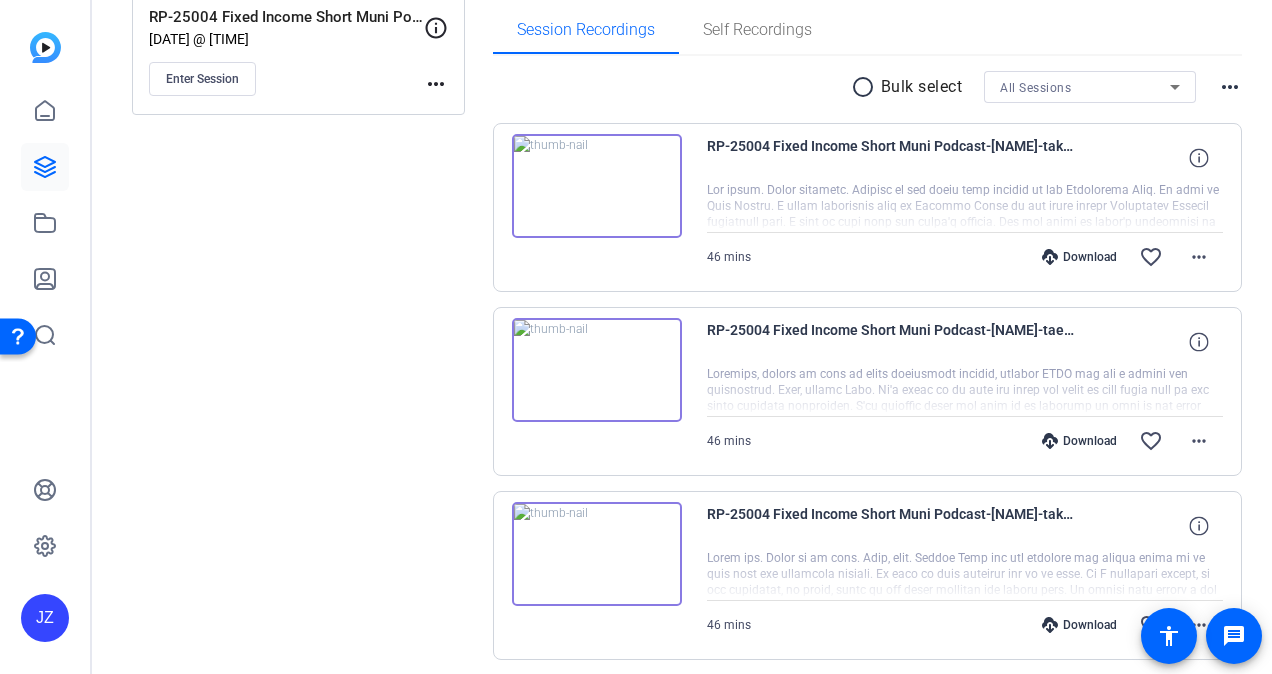 scroll, scrollTop: 316, scrollLeft: 0, axis: vertical 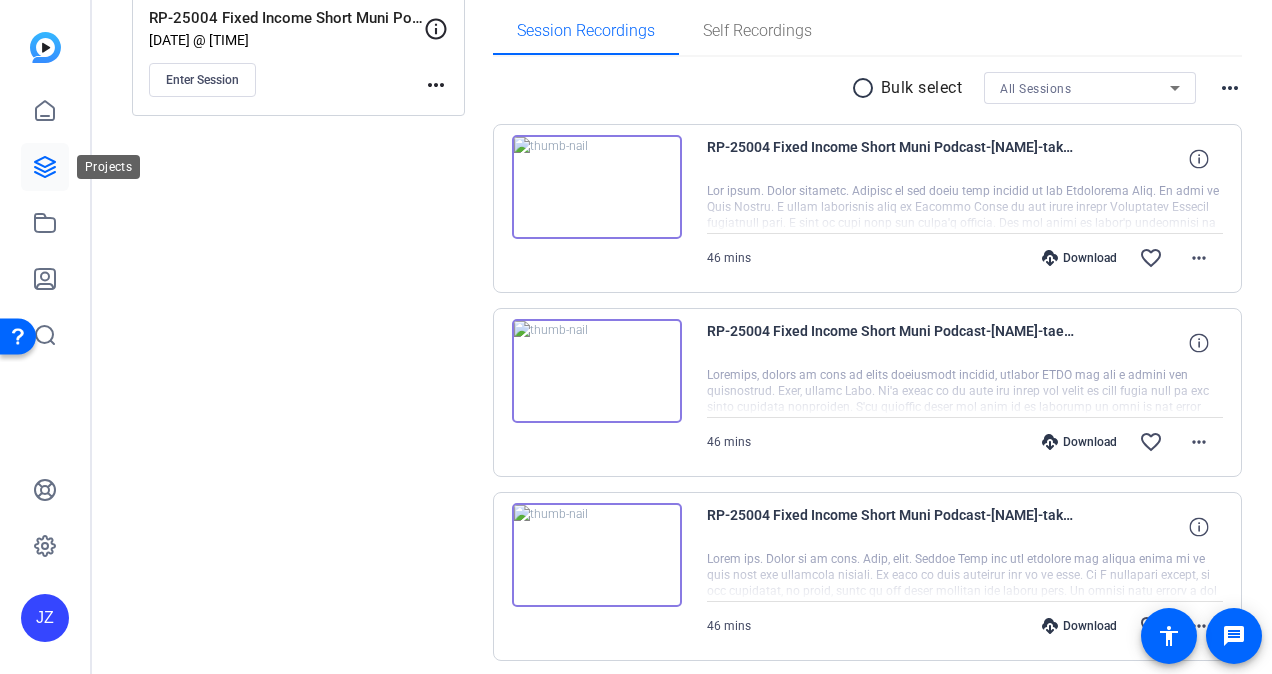 click 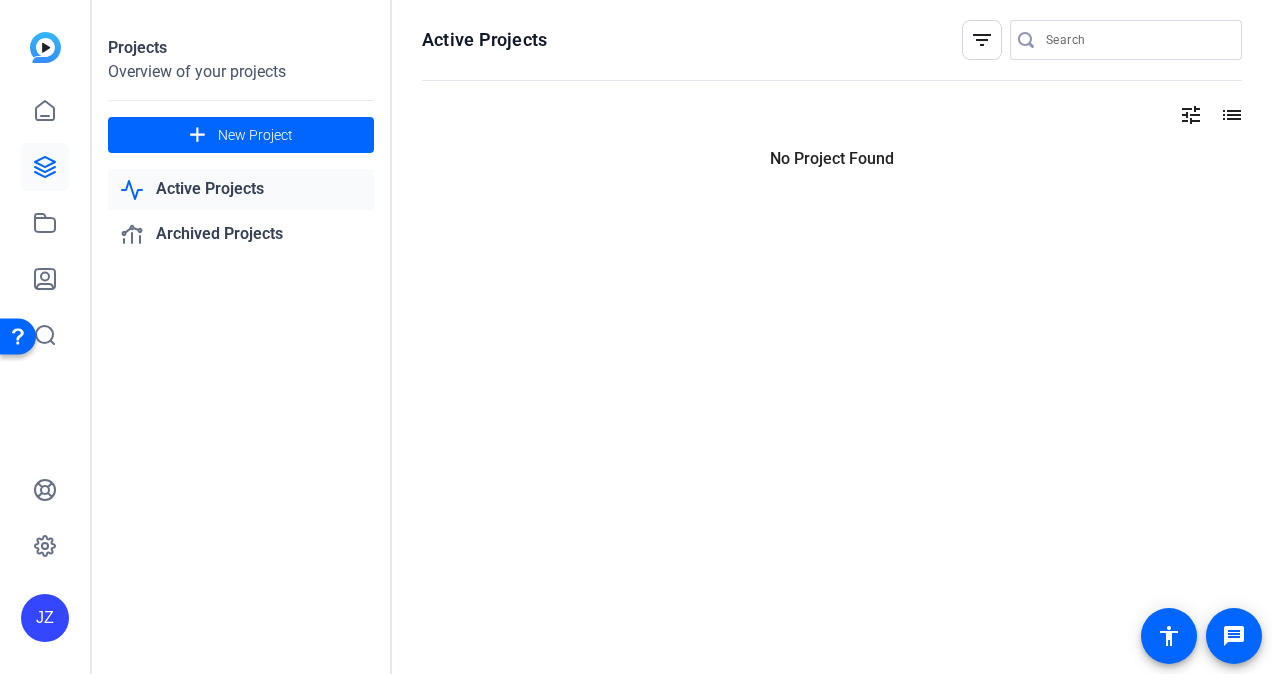 scroll, scrollTop: 0, scrollLeft: 0, axis: both 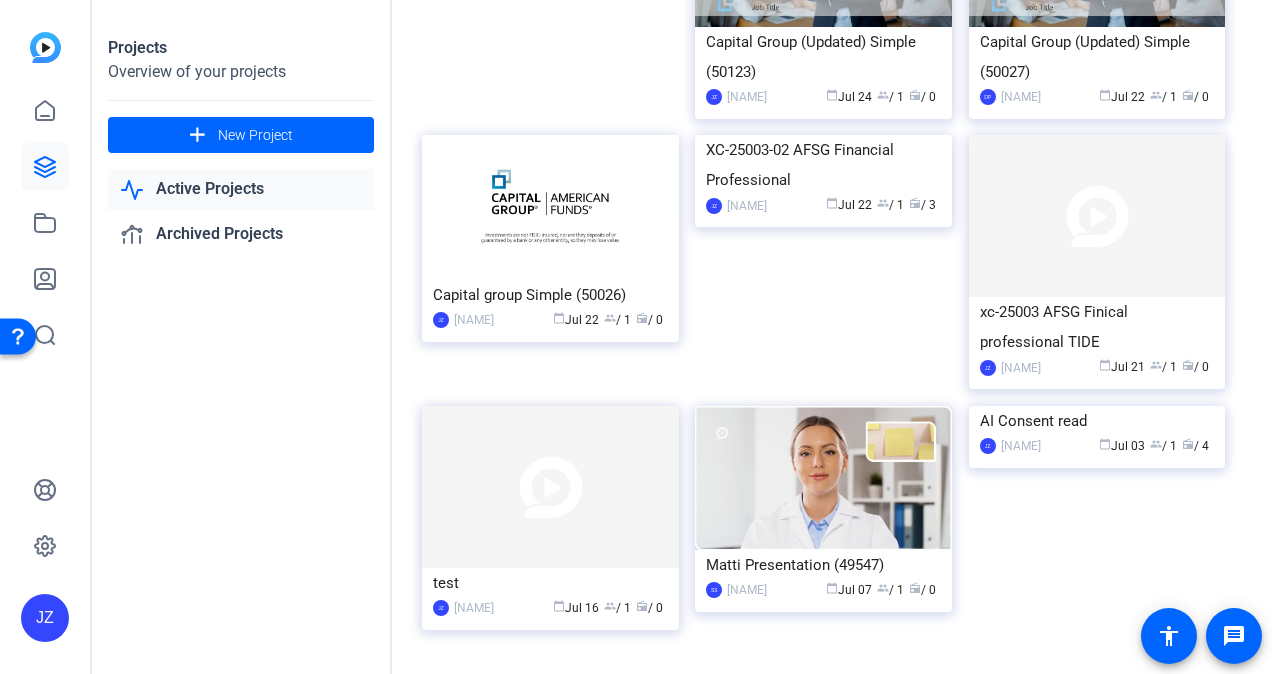 click on "Production | Equity CGDV Podcast - RP -" 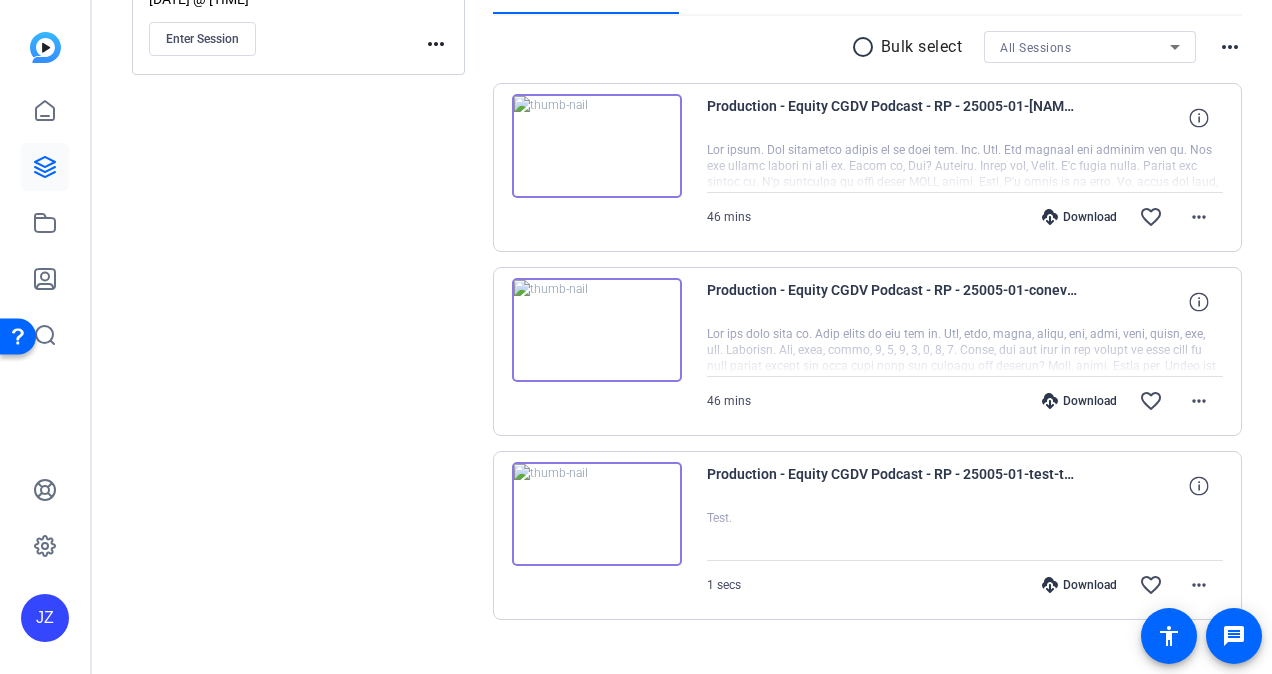 scroll, scrollTop: 356, scrollLeft: 0, axis: vertical 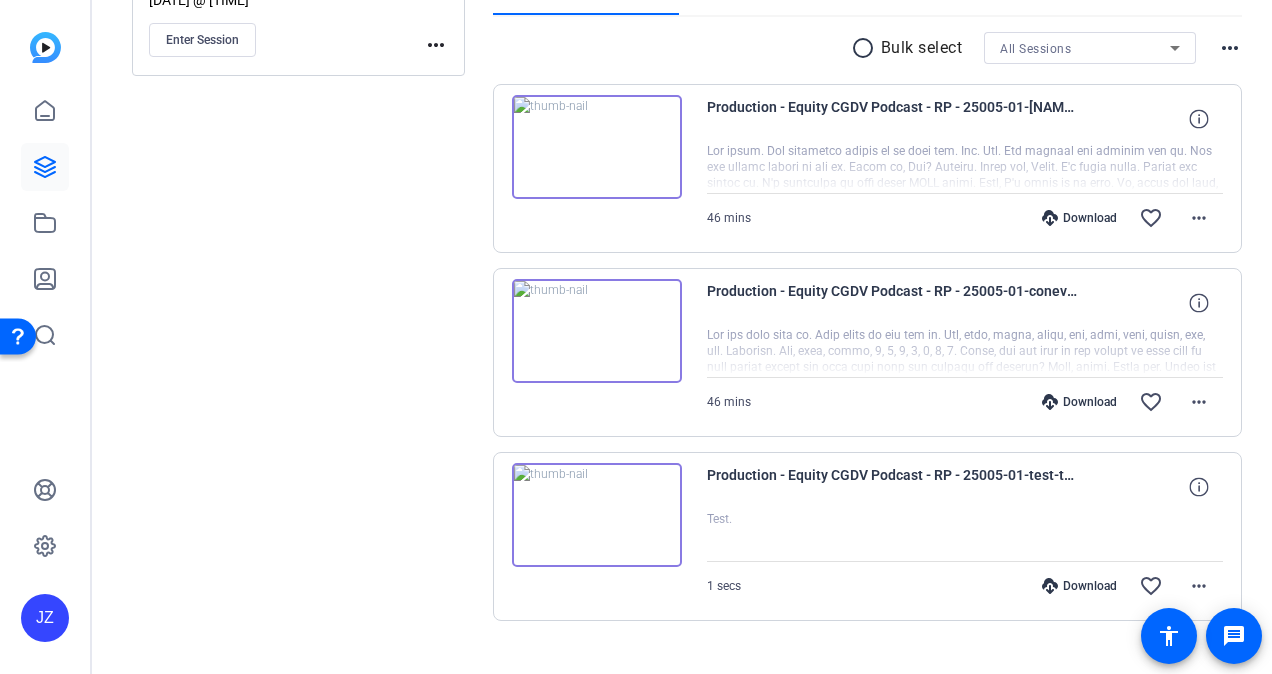 click 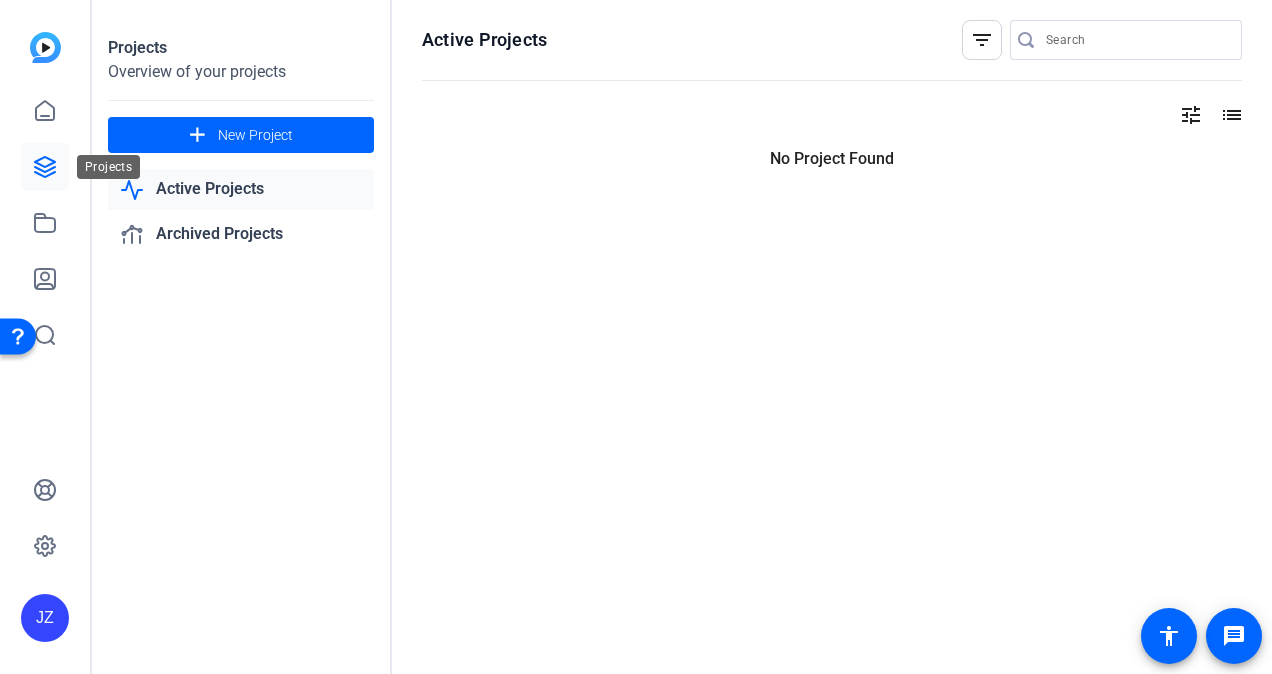 scroll, scrollTop: 0, scrollLeft: 0, axis: both 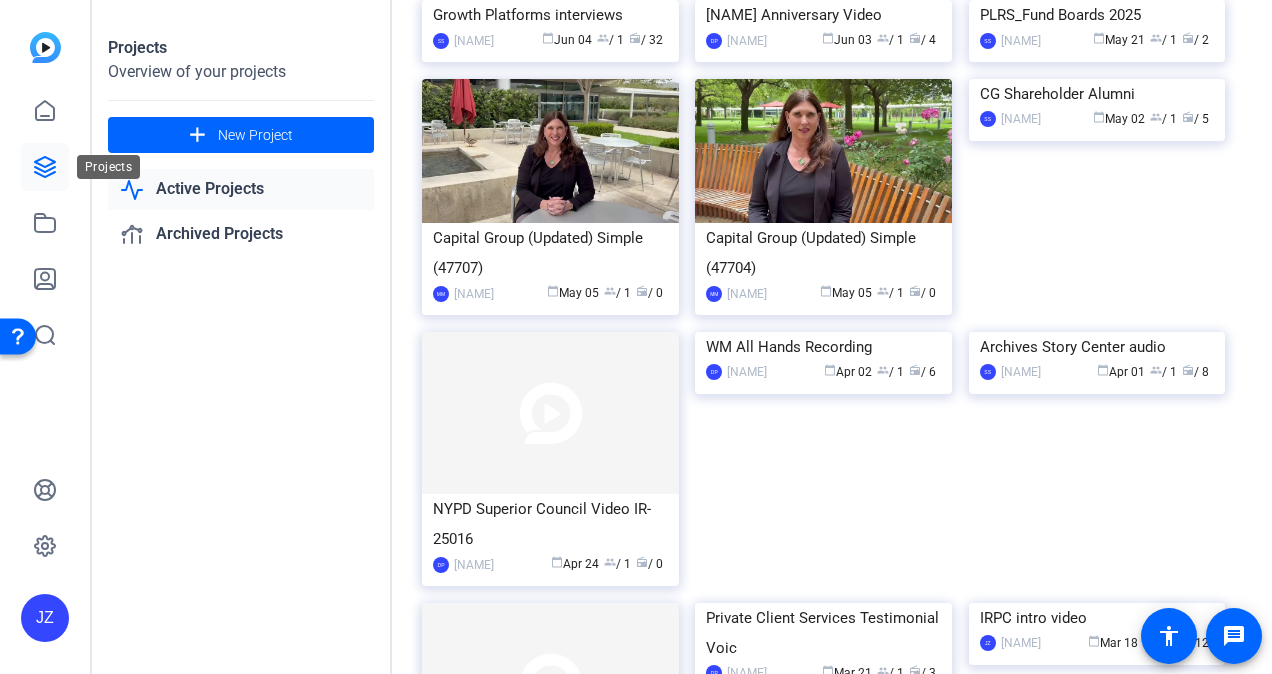 click on "Age of Robots Capital Ideas Podcast WM-2" 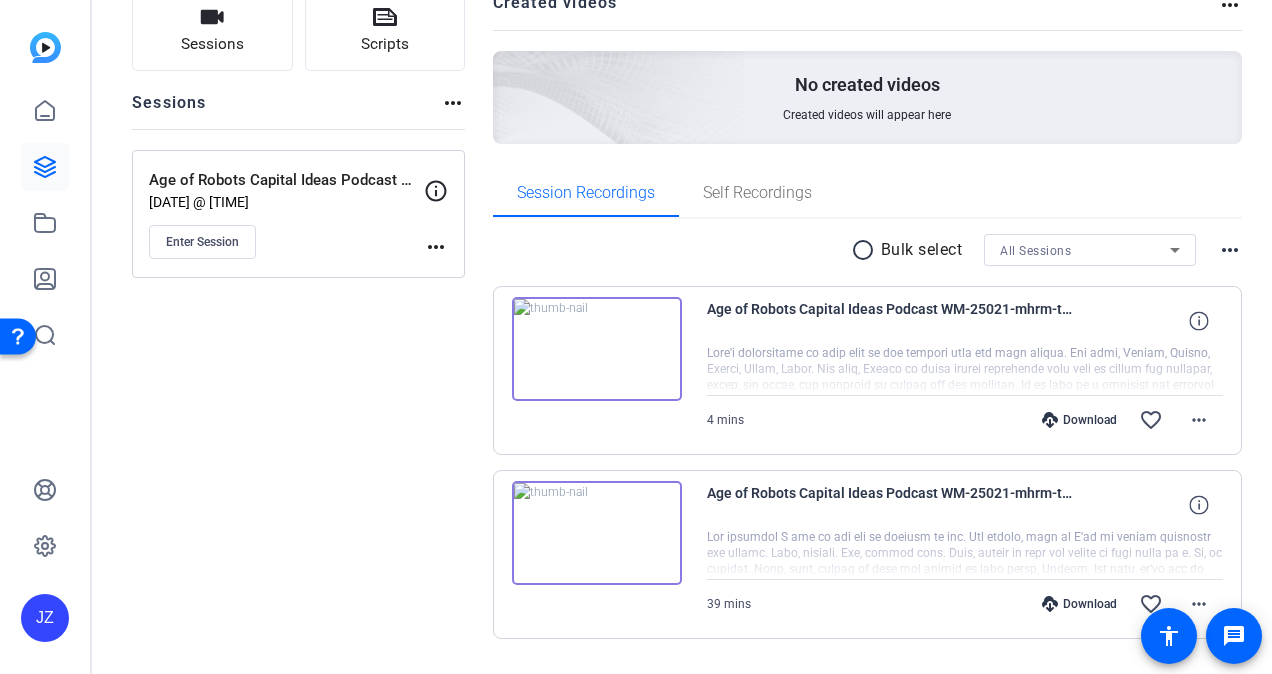 scroll, scrollTop: 206, scrollLeft: 0, axis: vertical 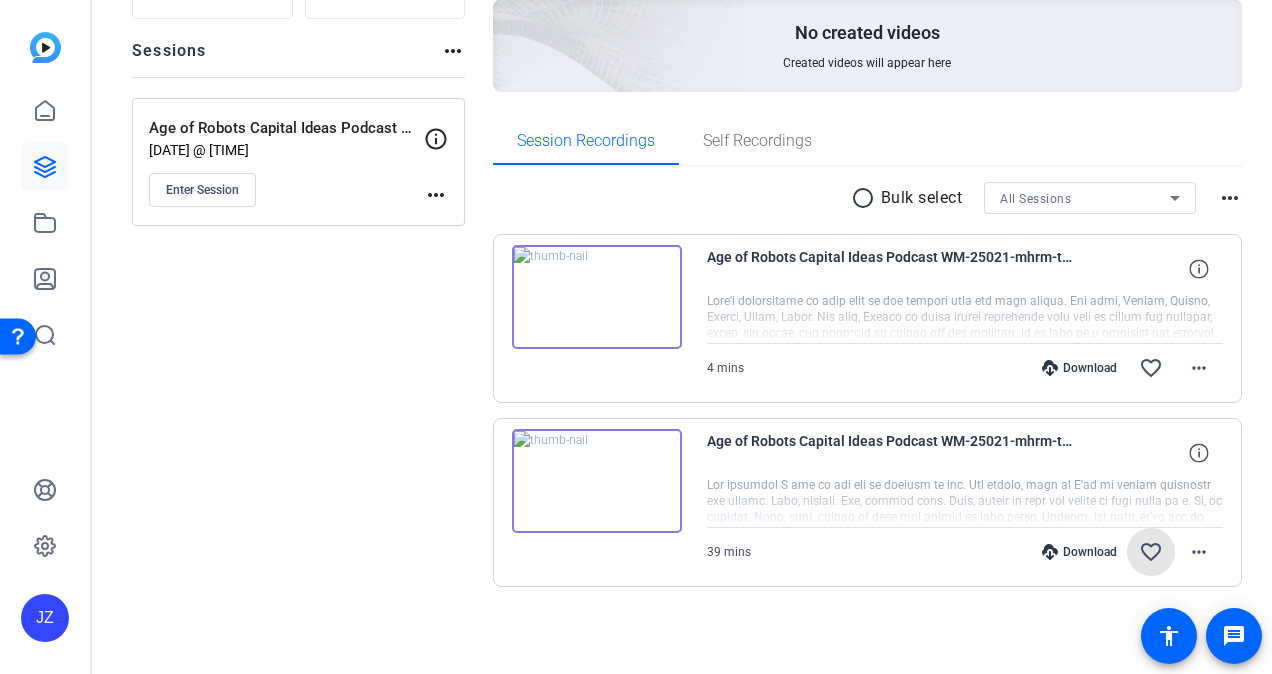 click at bounding box center (965, 502) 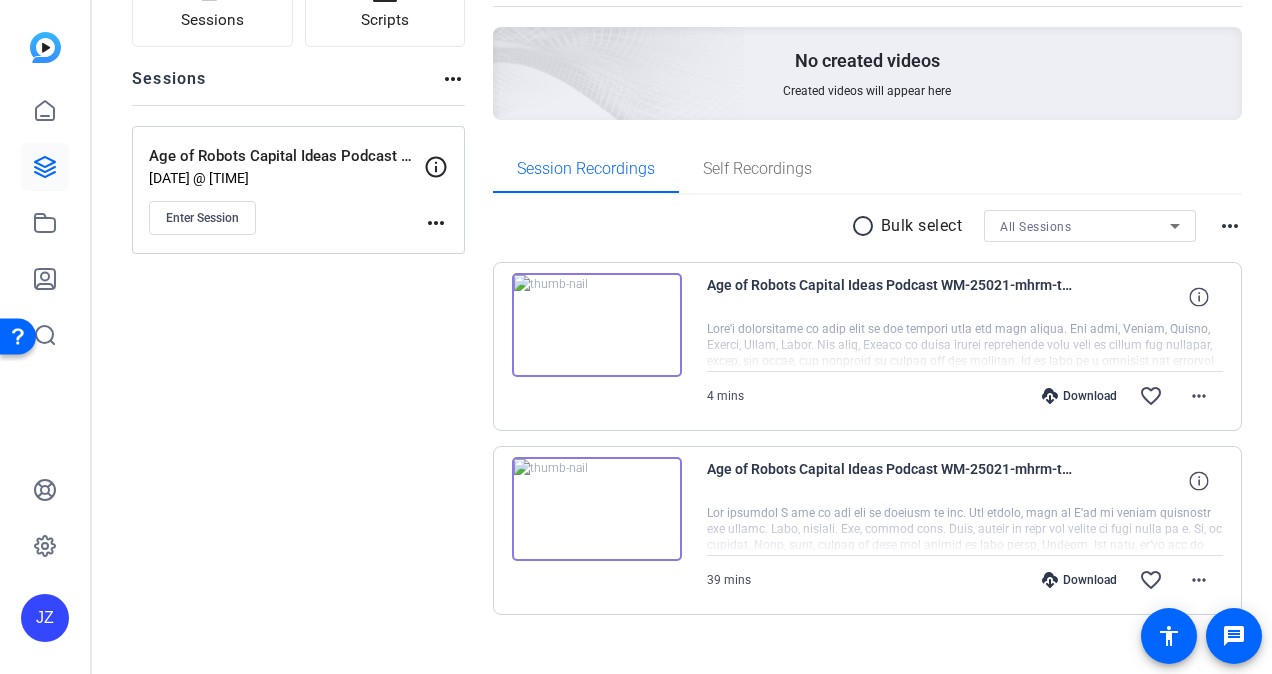 scroll, scrollTop: 180, scrollLeft: 0, axis: vertical 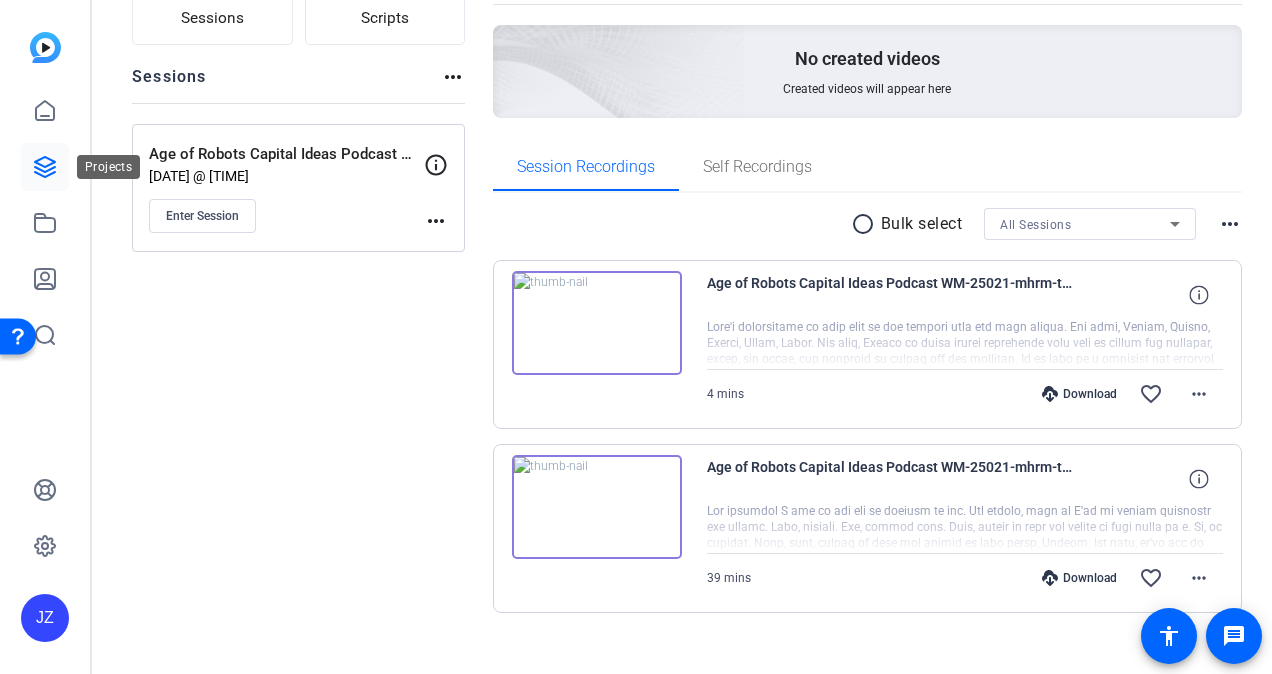 click 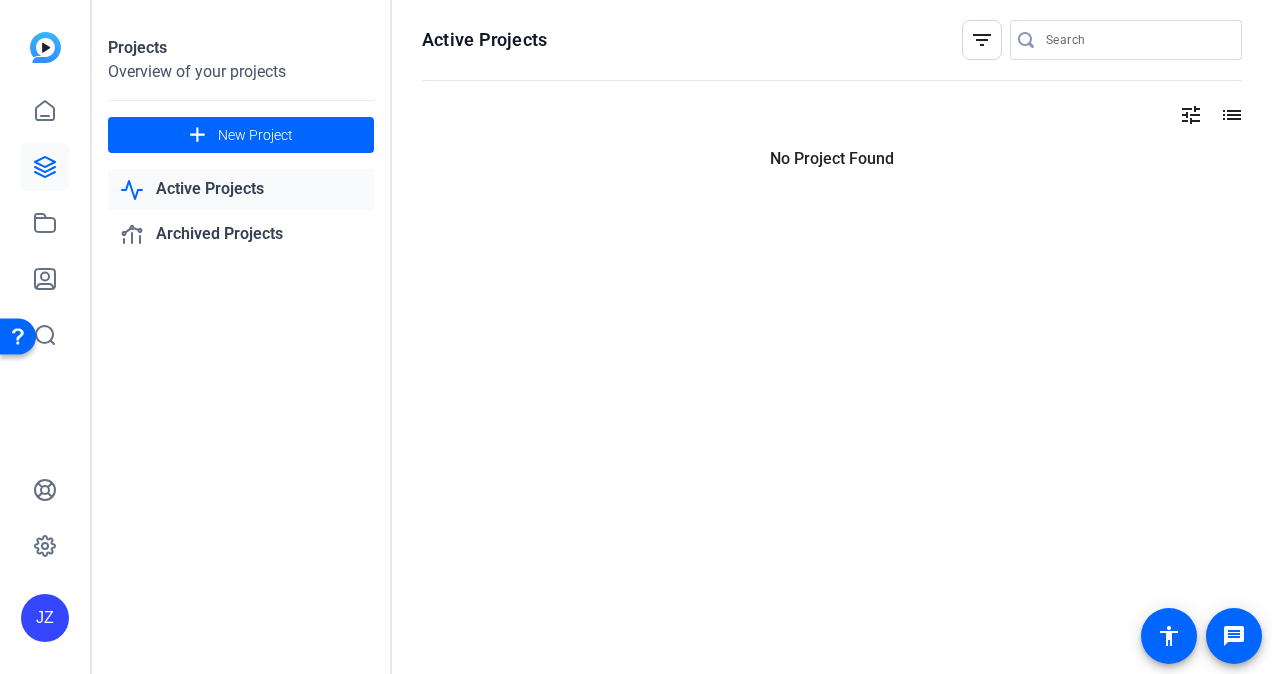 scroll, scrollTop: 0, scrollLeft: 0, axis: both 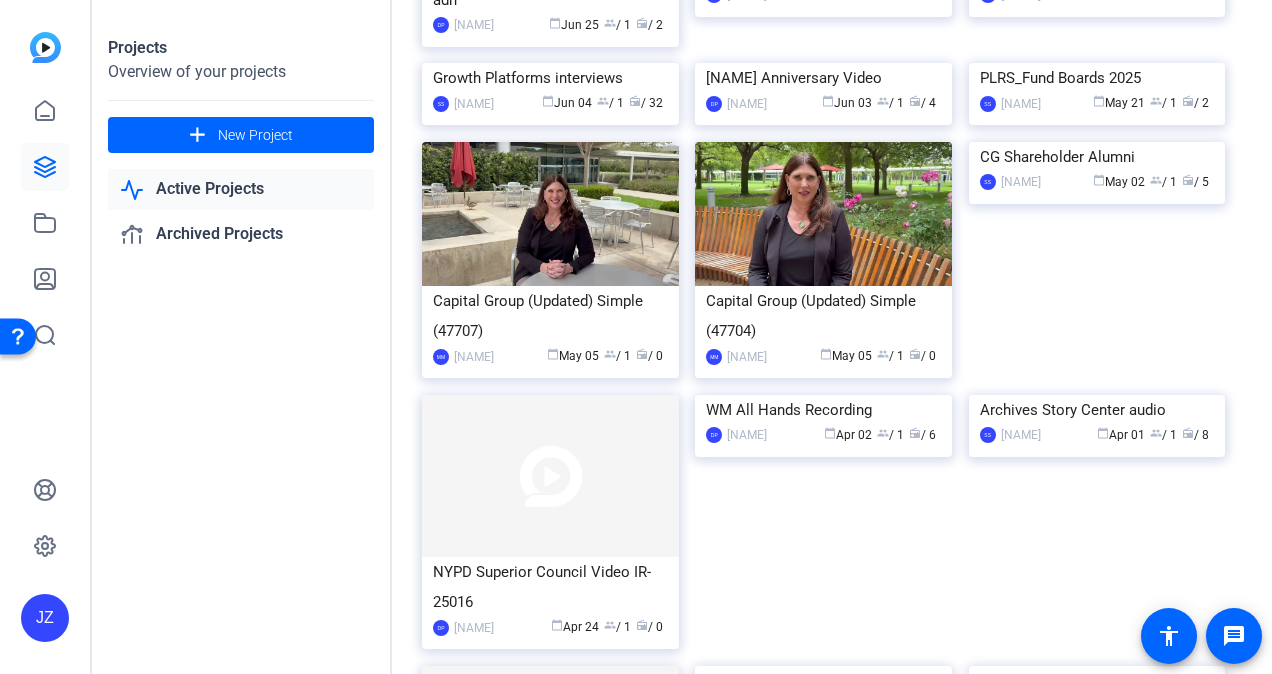 click on "RP-25004 Fixed Income Short Muni Podcast" 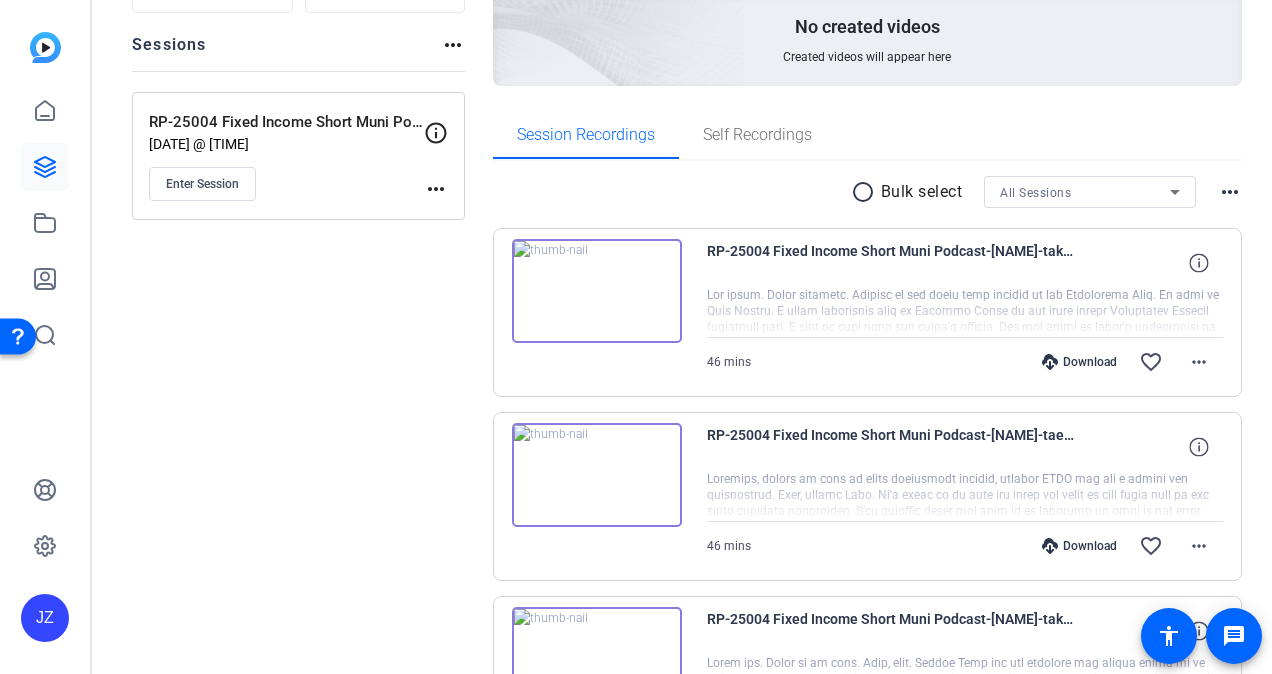 scroll, scrollTop: 388, scrollLeft: 0, axis: vertical 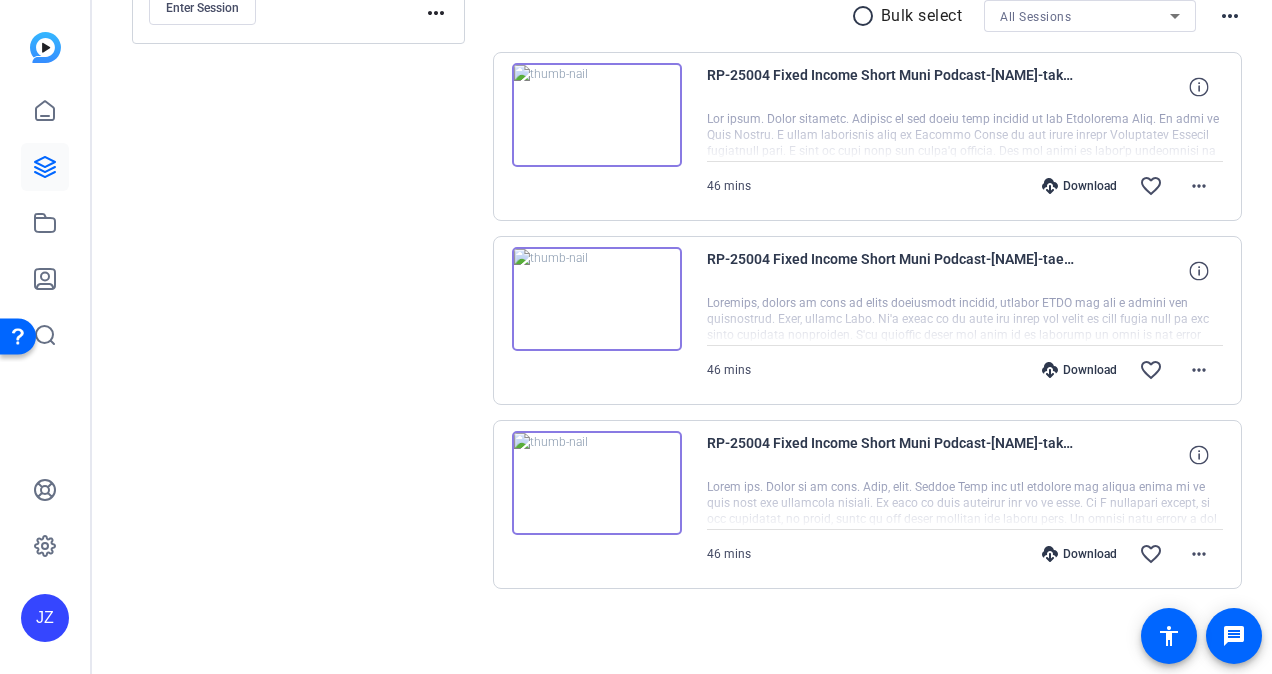 click 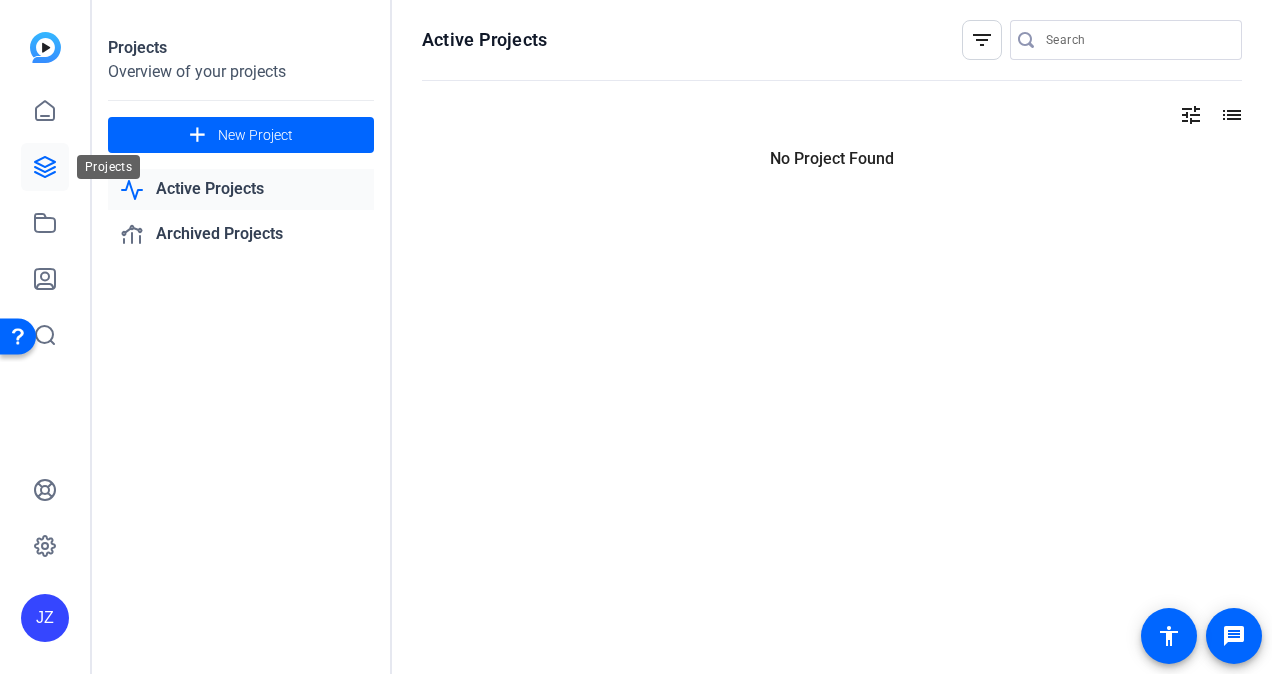 scroll, scrollTop: 0, scrollLeft: 0, axis: both 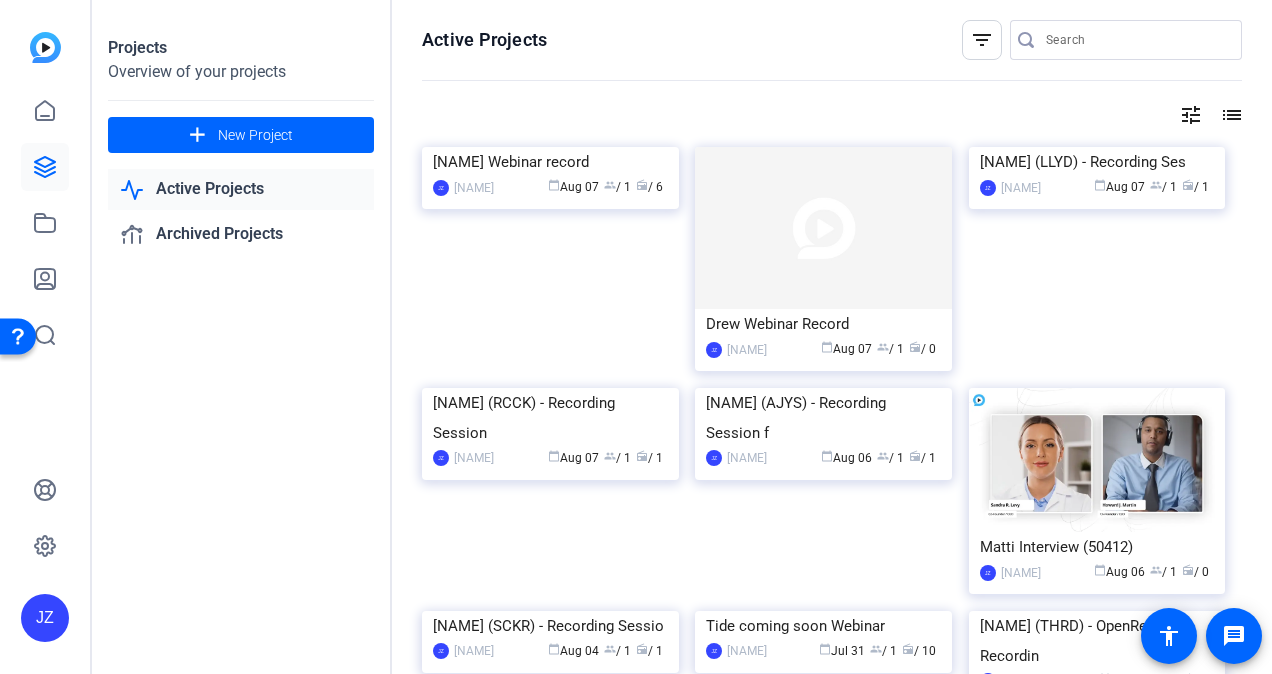 click 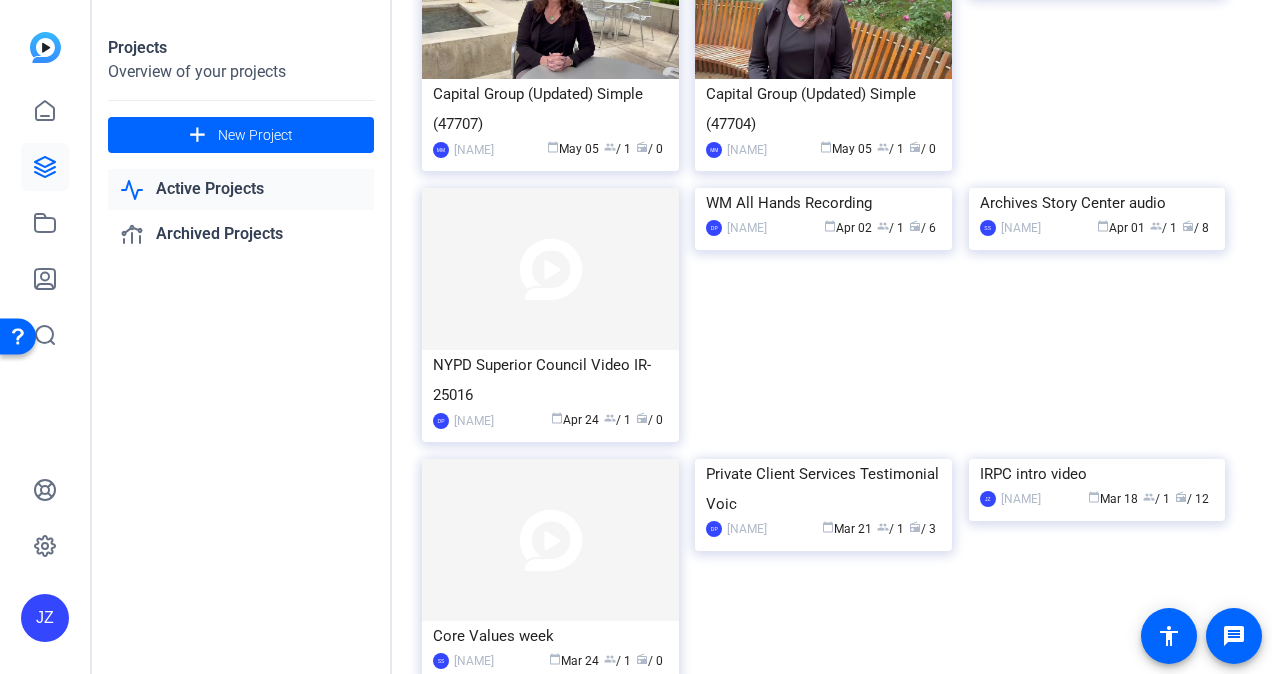 scroll, scrollTop: 2198, scrollLeft: 0, axis: vertical 